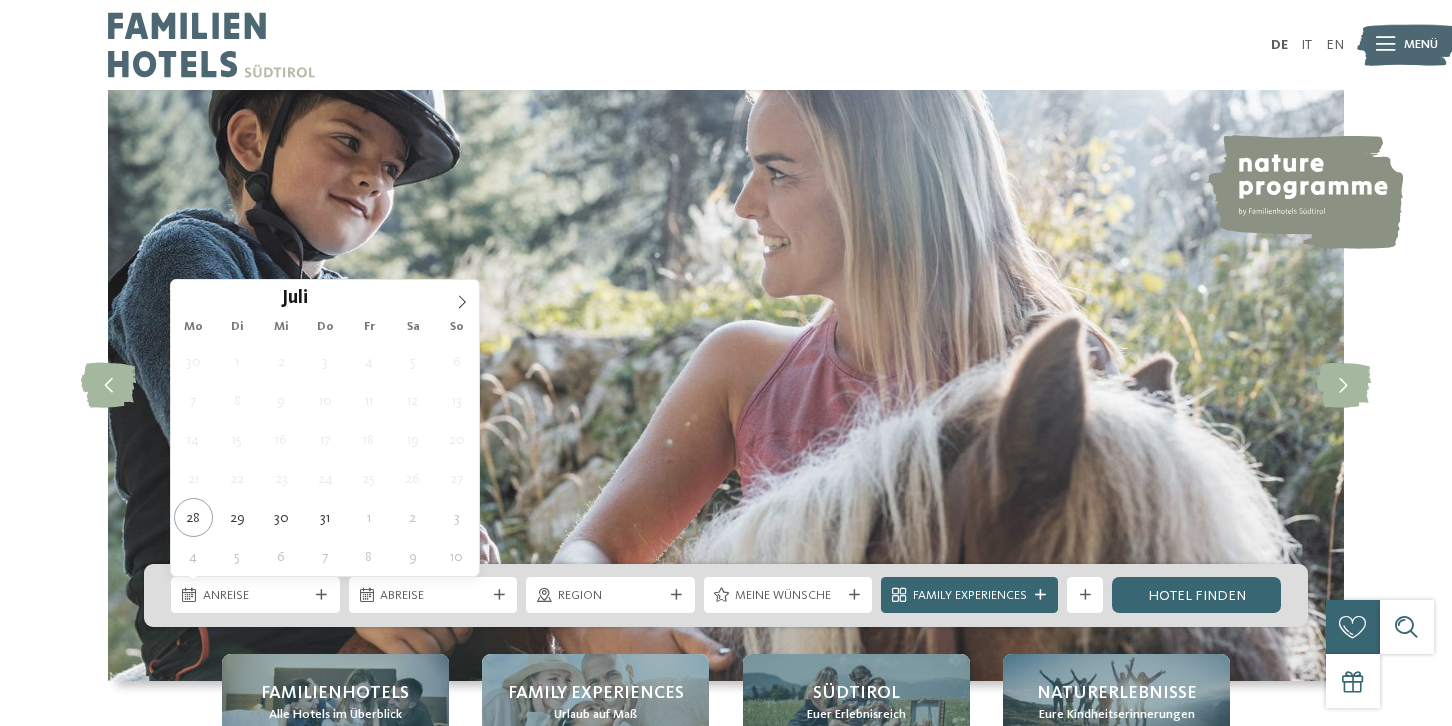 click at bounding box center [322, 595] 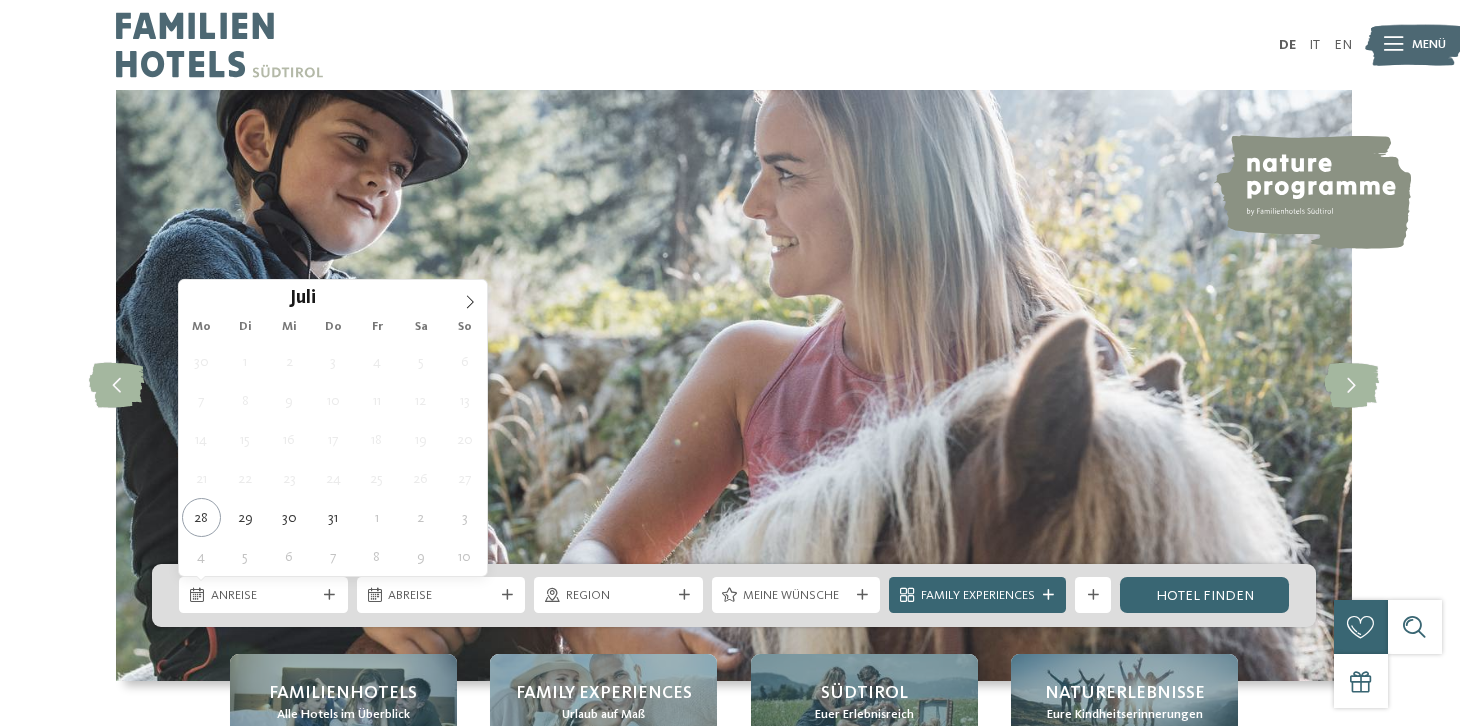 scroll, scrollTop: 0, scrollLeft: 0, axis: both 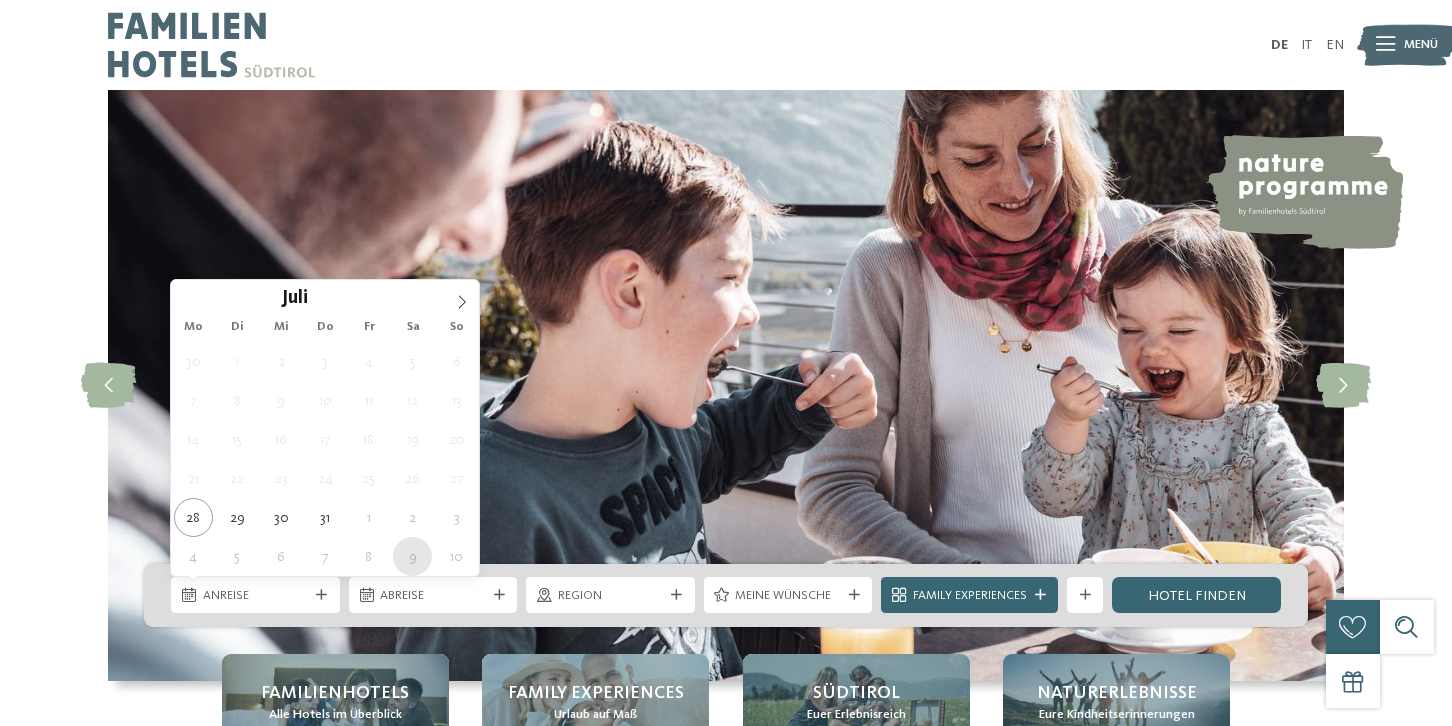 type on "[DATE]" 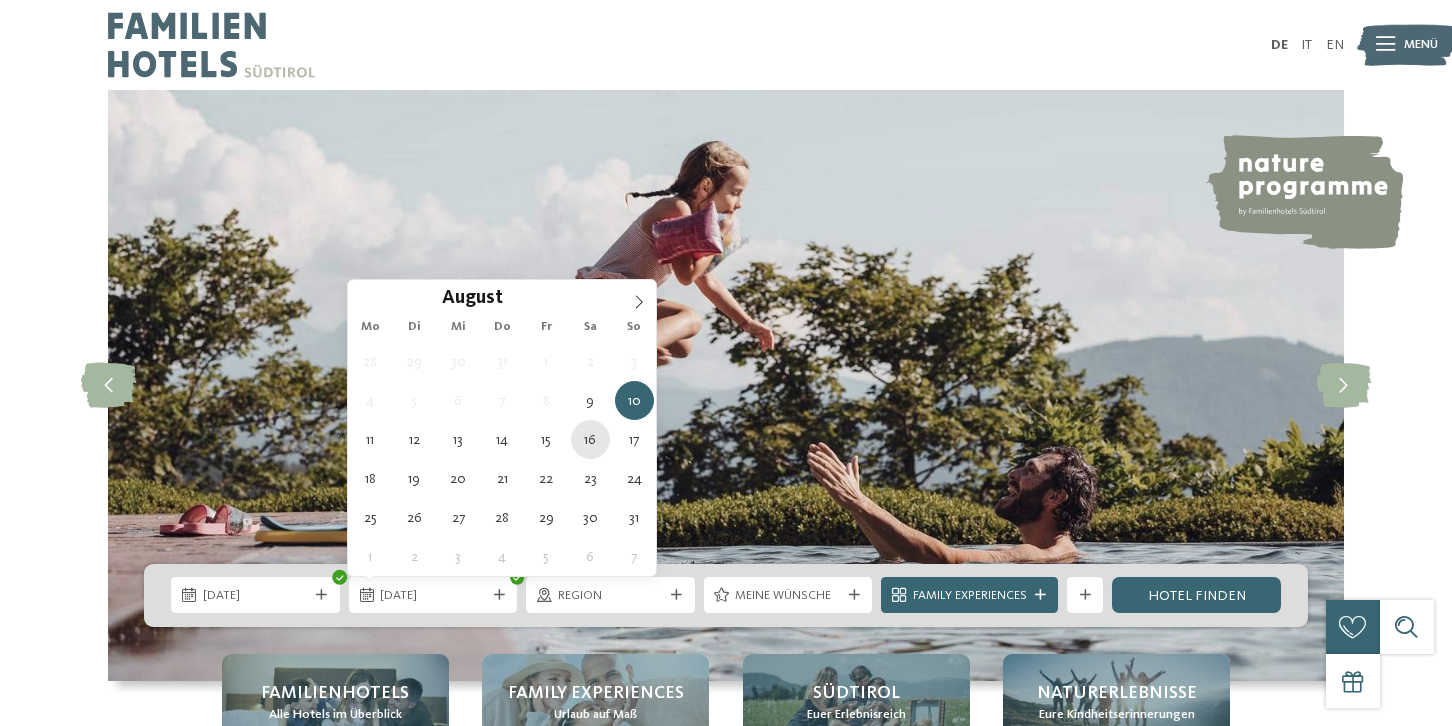 type on "[DATE]" 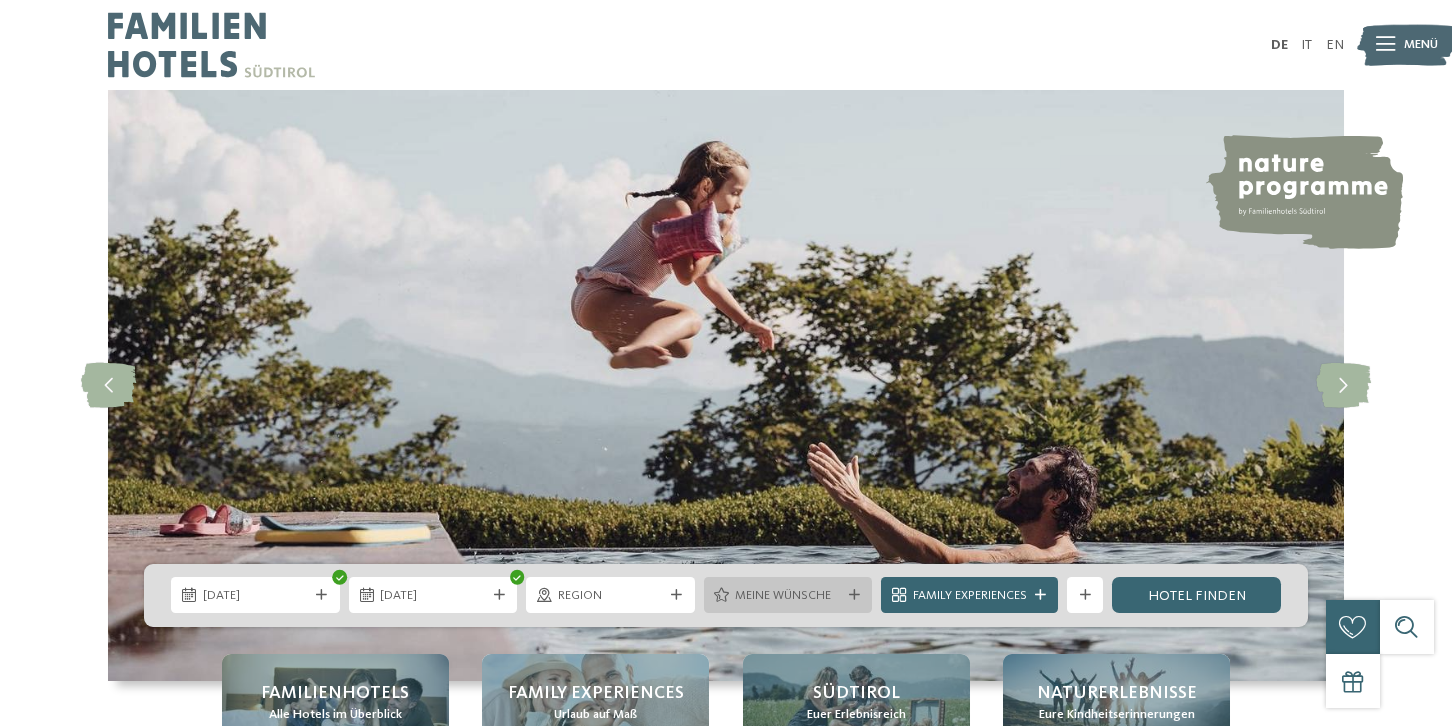 click at bounding box center [854, 595] 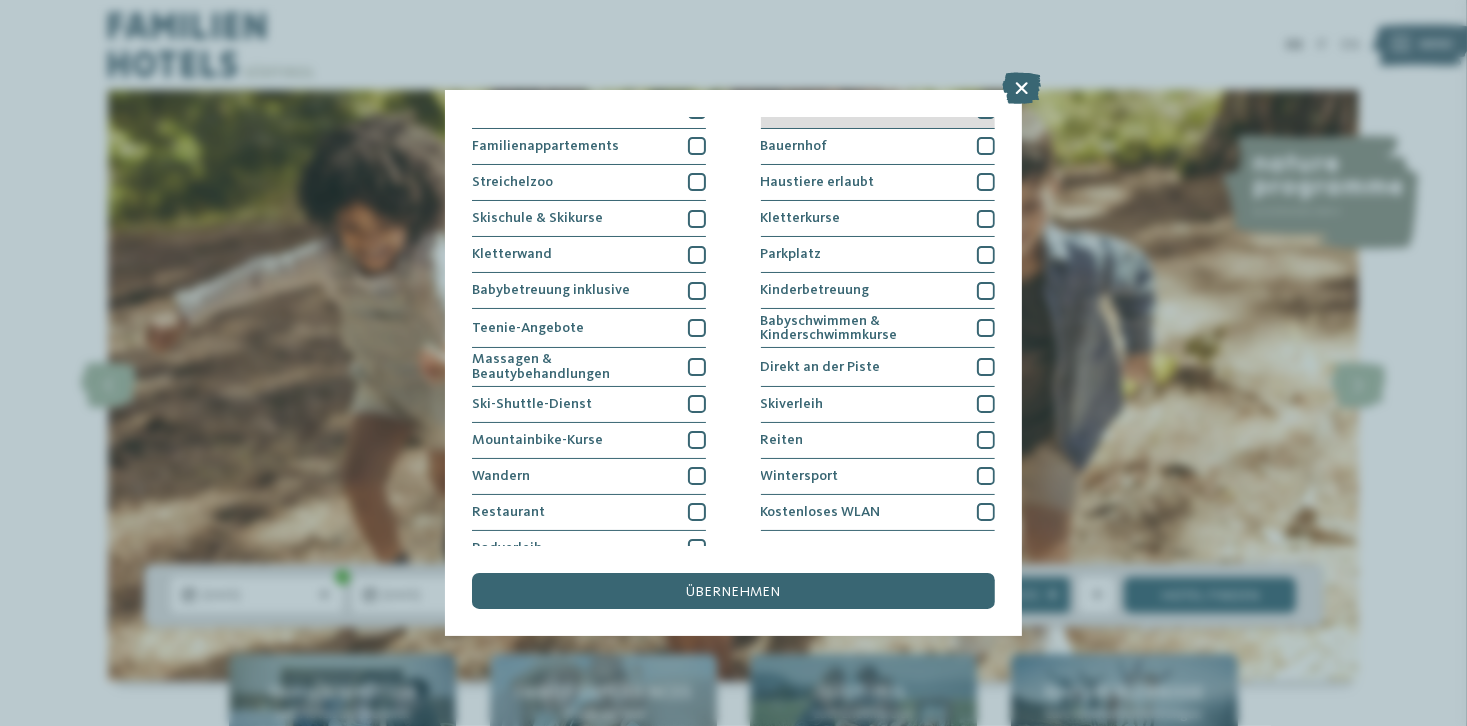scroll, scrollTop: 216, scrollLeft: 0, axis: vertical 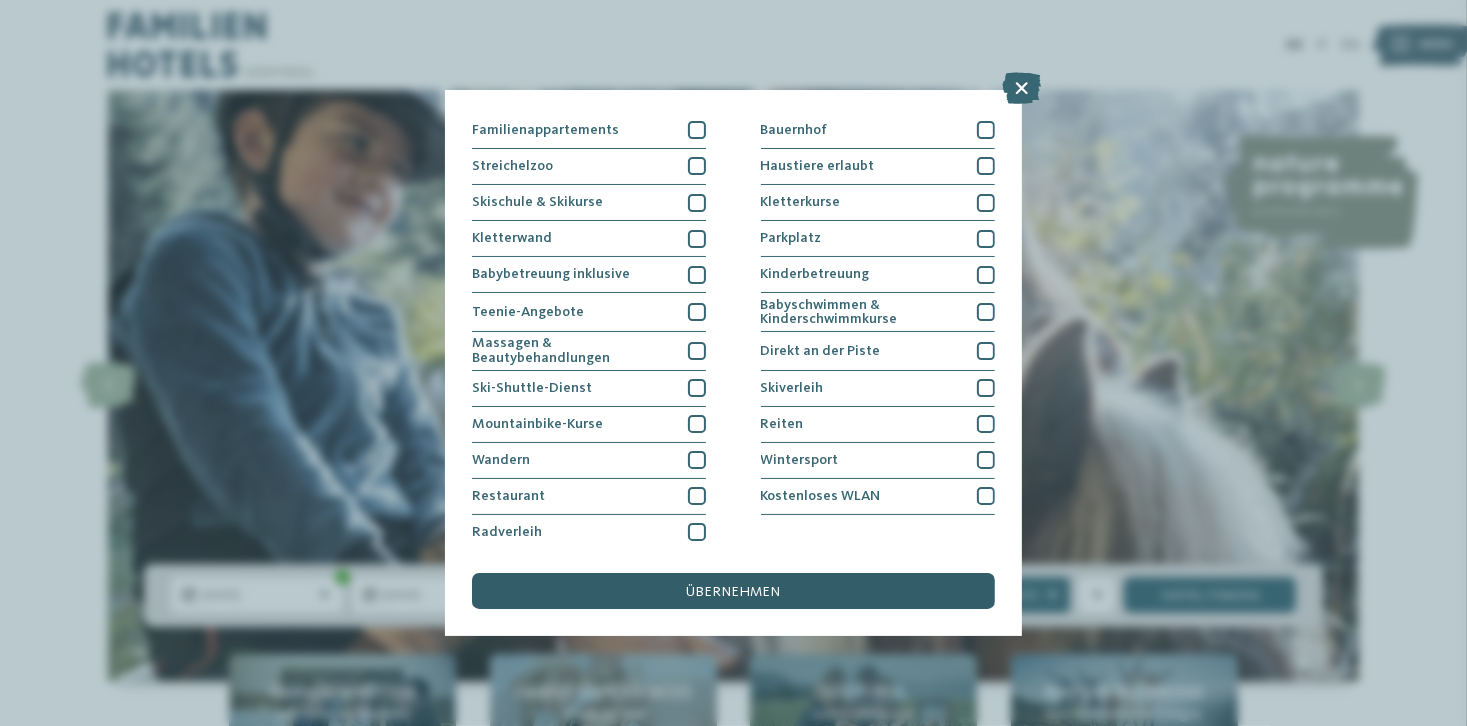 click on "übernehmen" at bounding box center [733, 591] 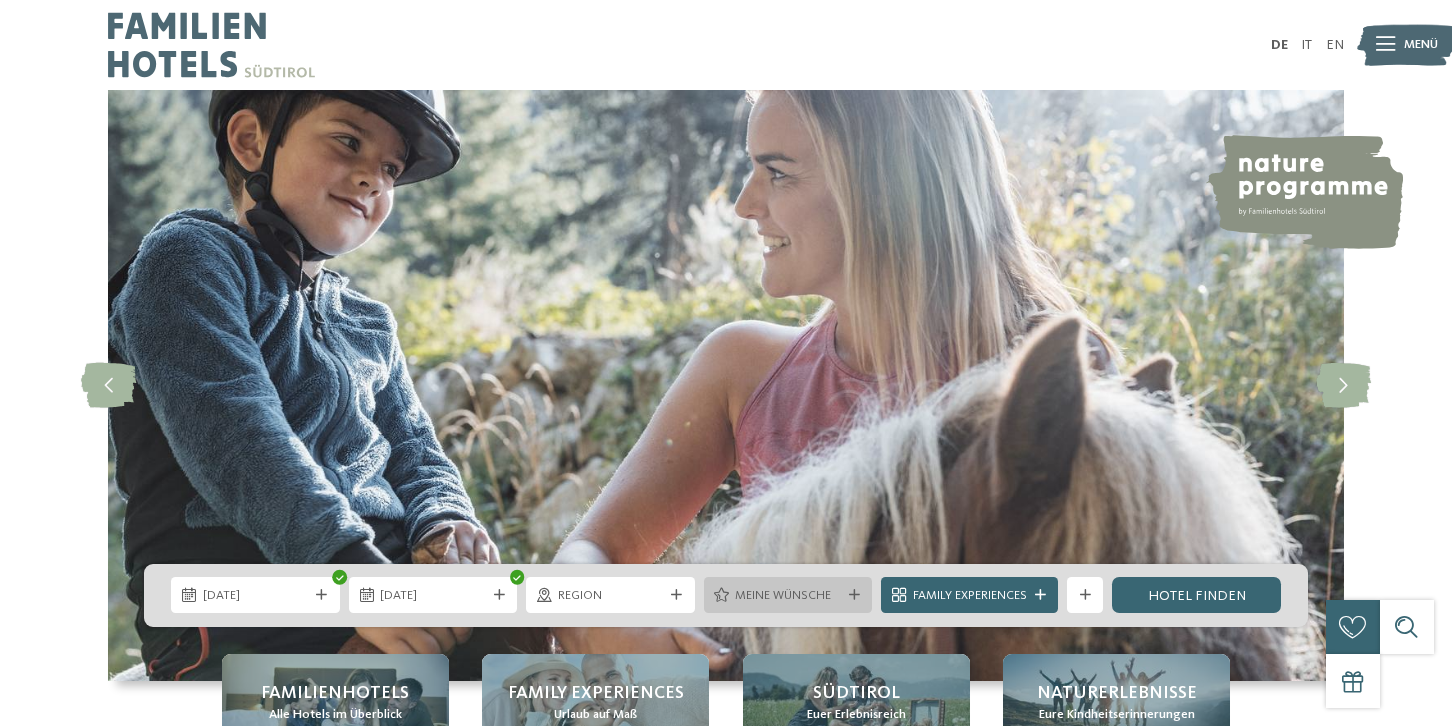 click at bounding box center [854, 595] 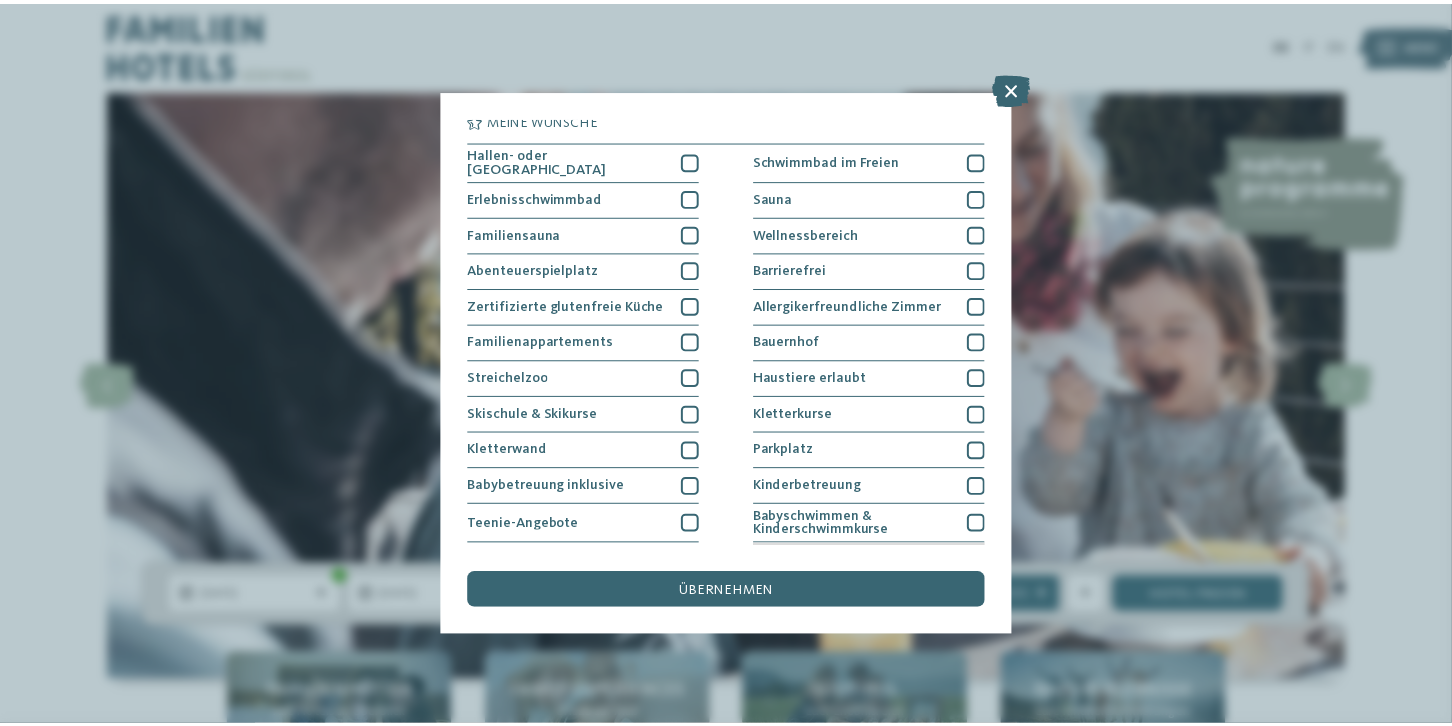 scroll, scrollTop: 0, scrollLeft: 0, axis: both 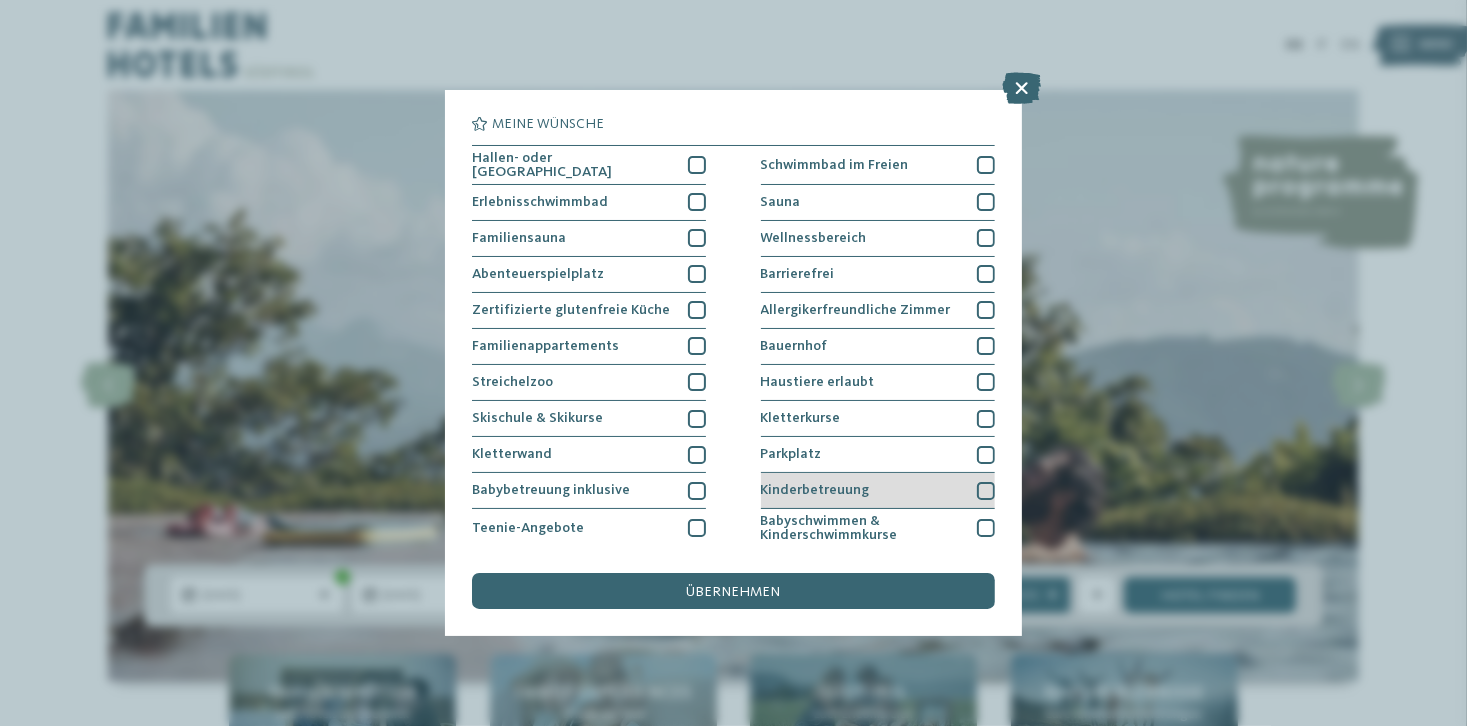 click at bounding box center [986, 491] 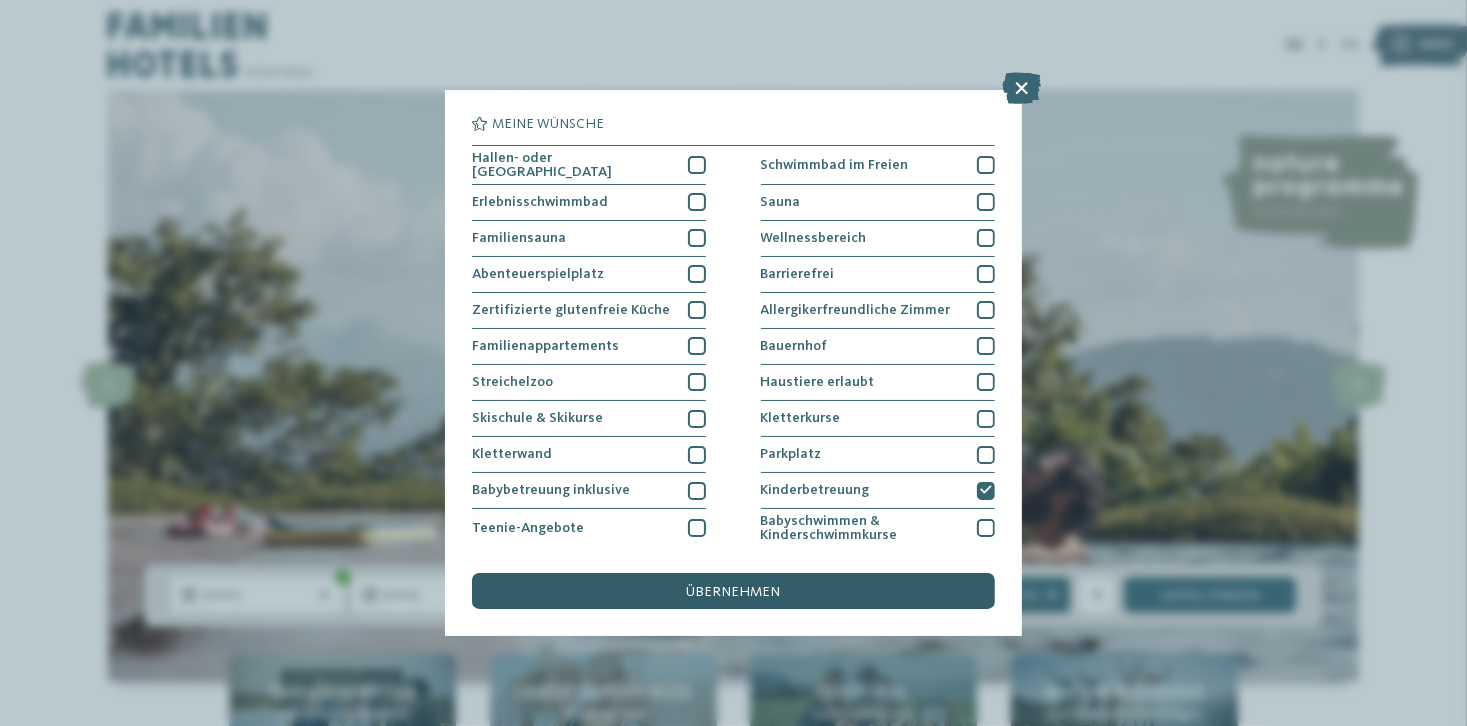click on "übernehmen" at bounding box center (733, 591) 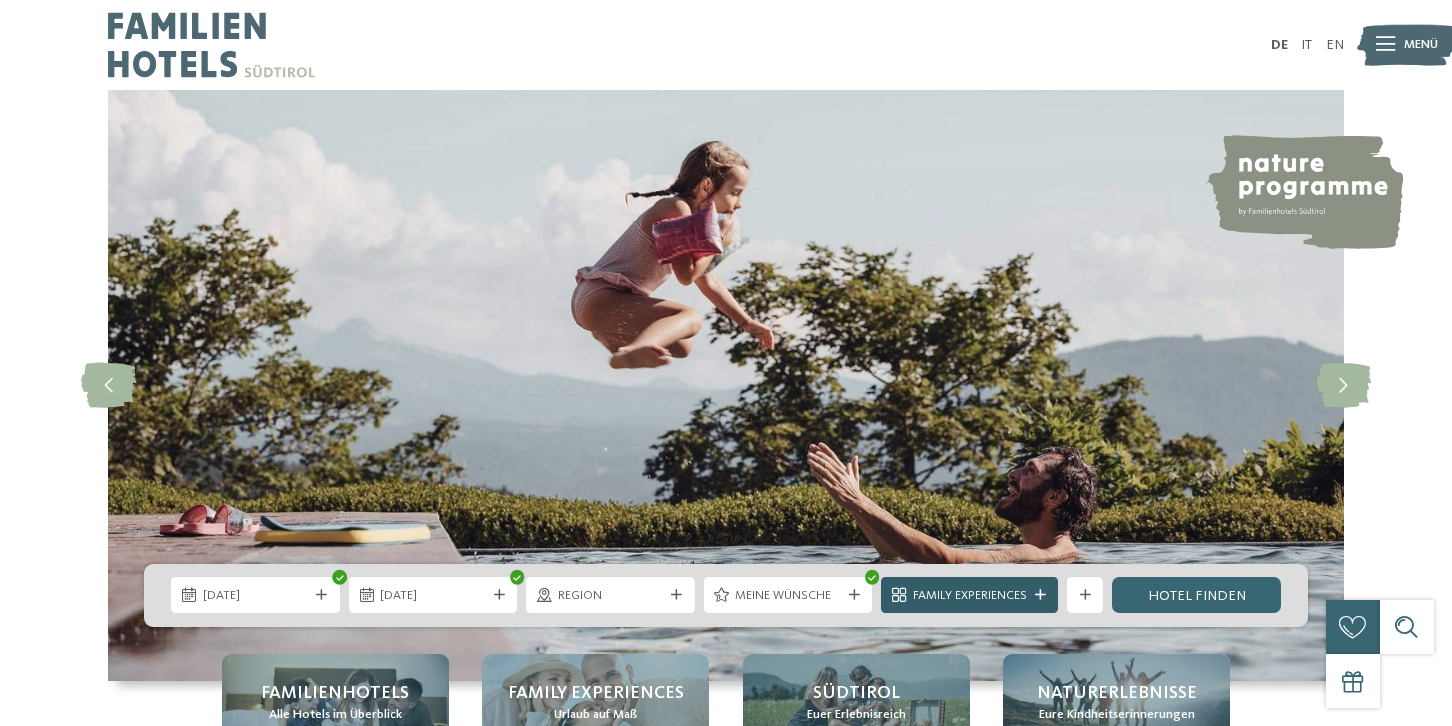 click on "Family Experiences" at bounding box center [970, 596] 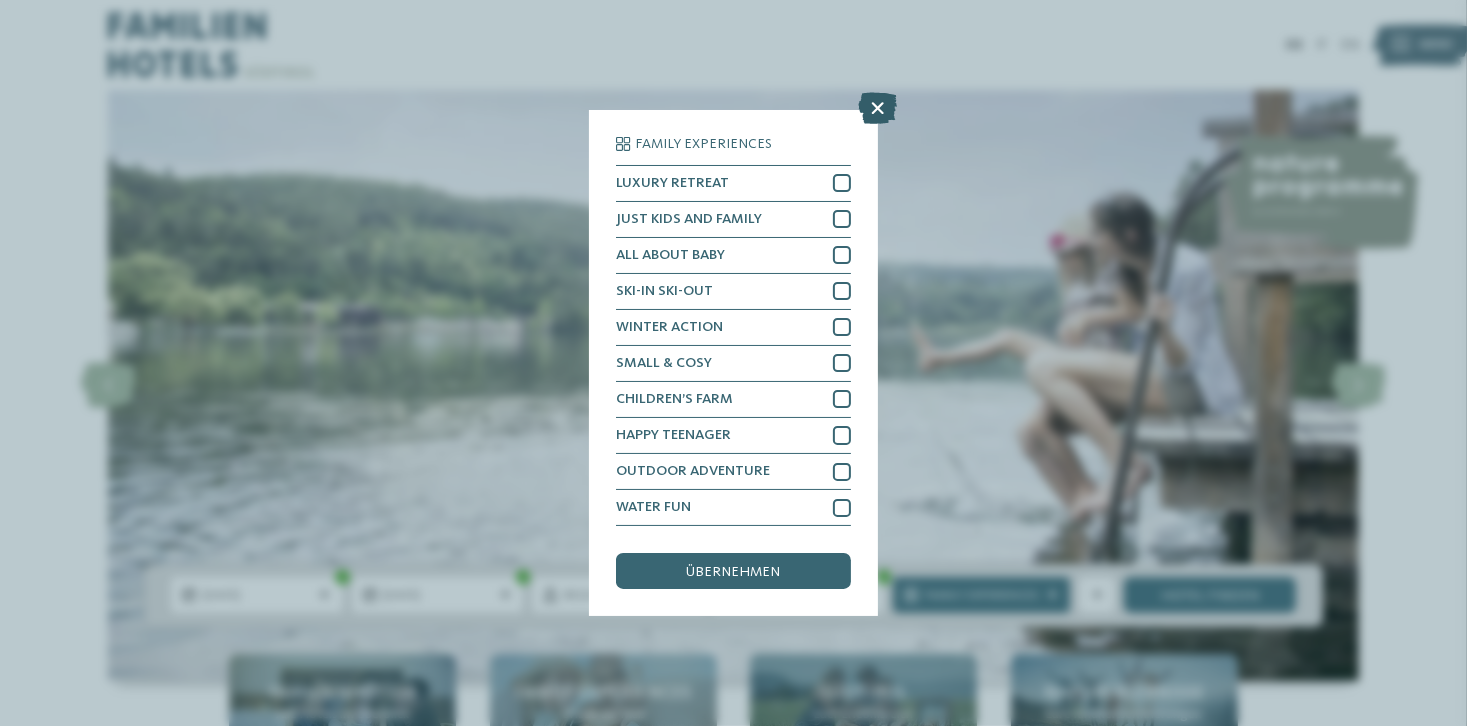 click at bounding box center (877, 108) 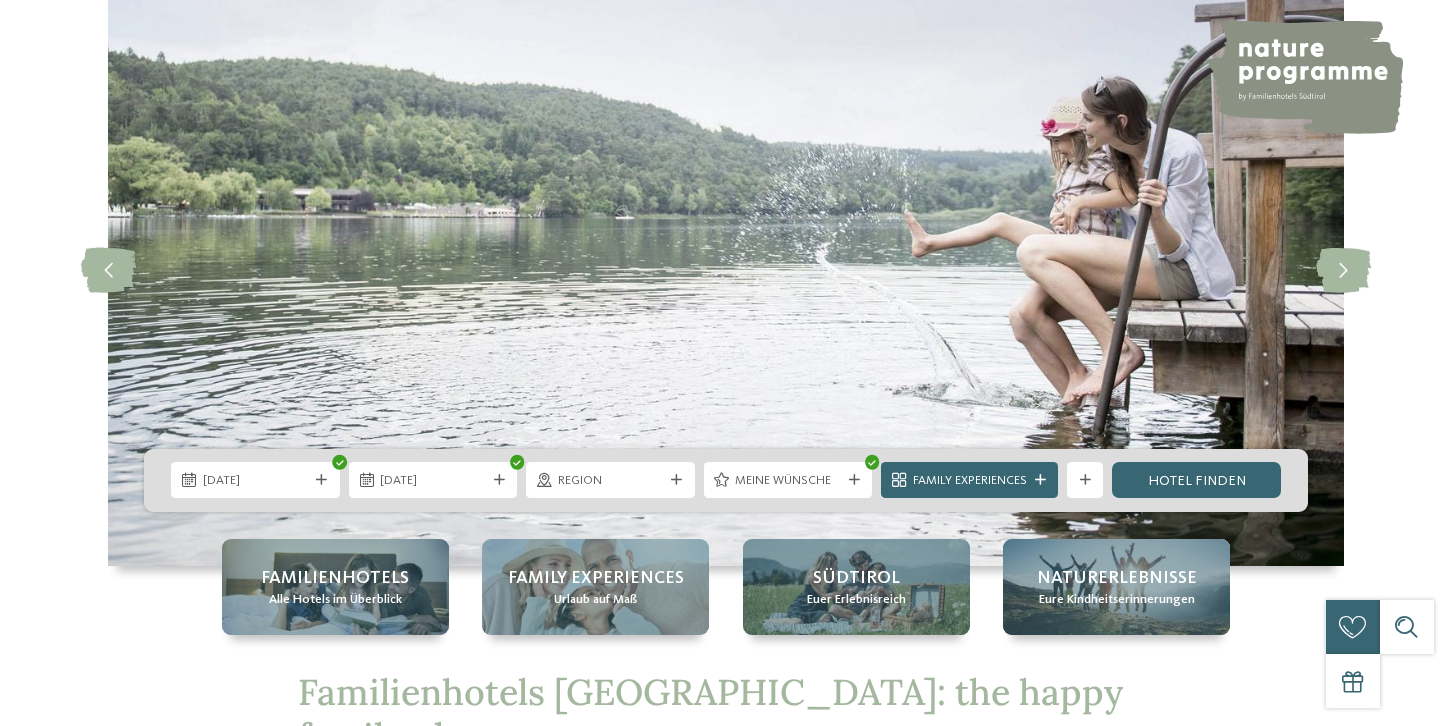 scroll, scrollTop: 200, scrollLeft: 0, axis: vertical 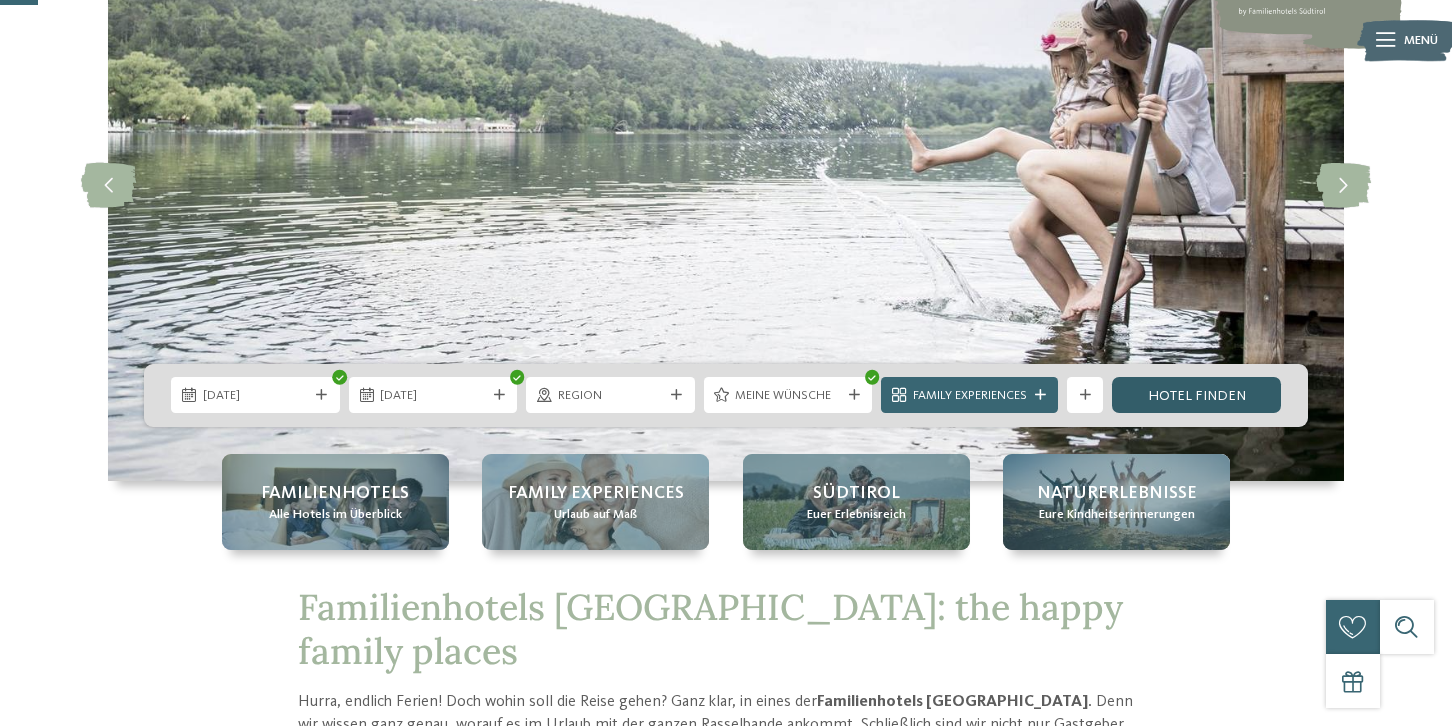 click on "Hotel finden" at bounding box center (1196, 395) 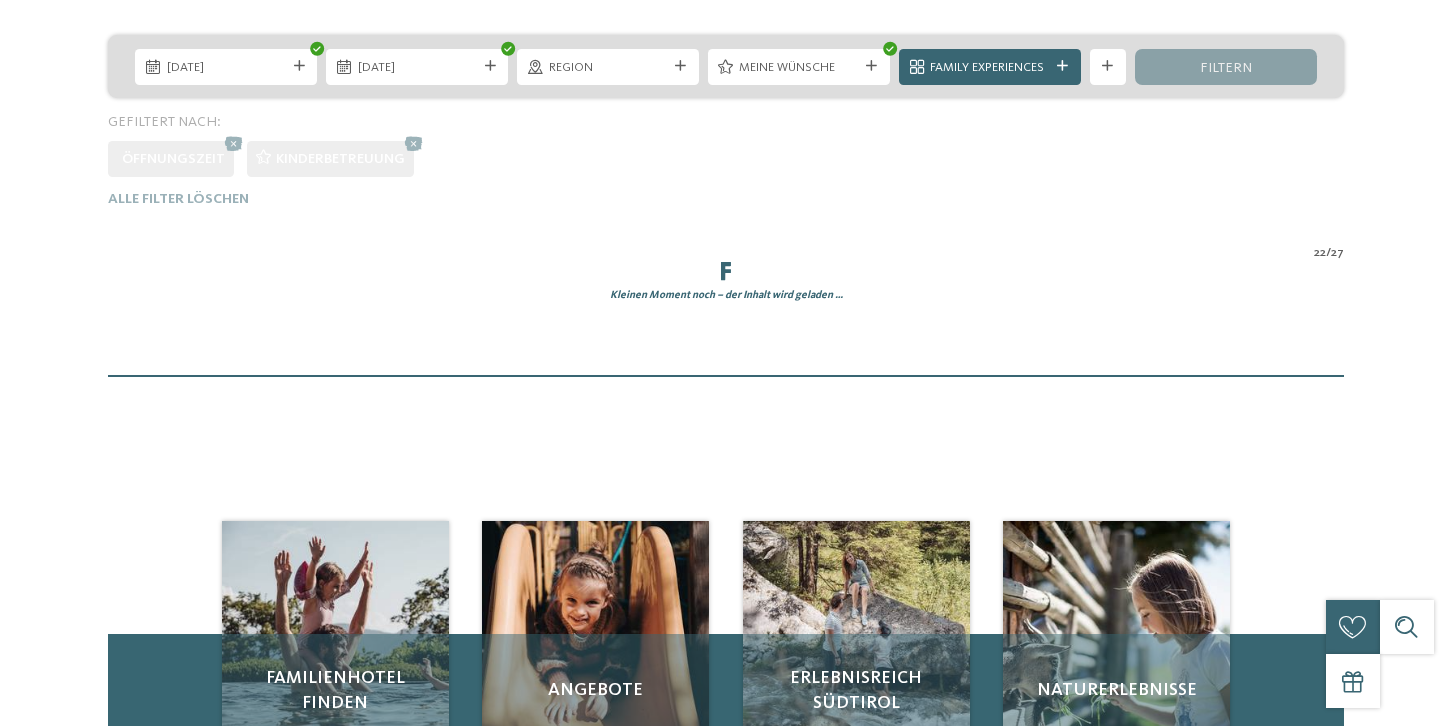 scroll, scrollTop: 0, scrollLeft: 0, axis: both 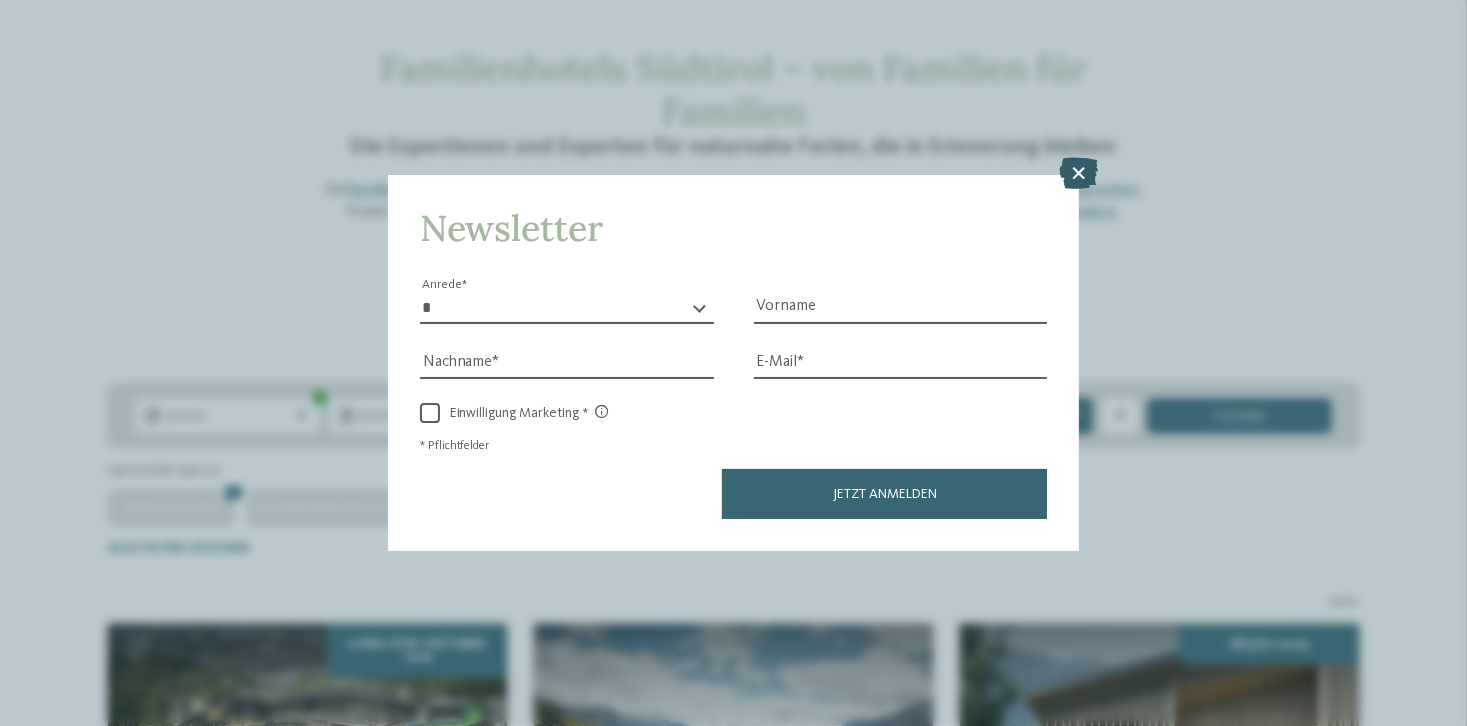click at bounding box center (1078, 174) 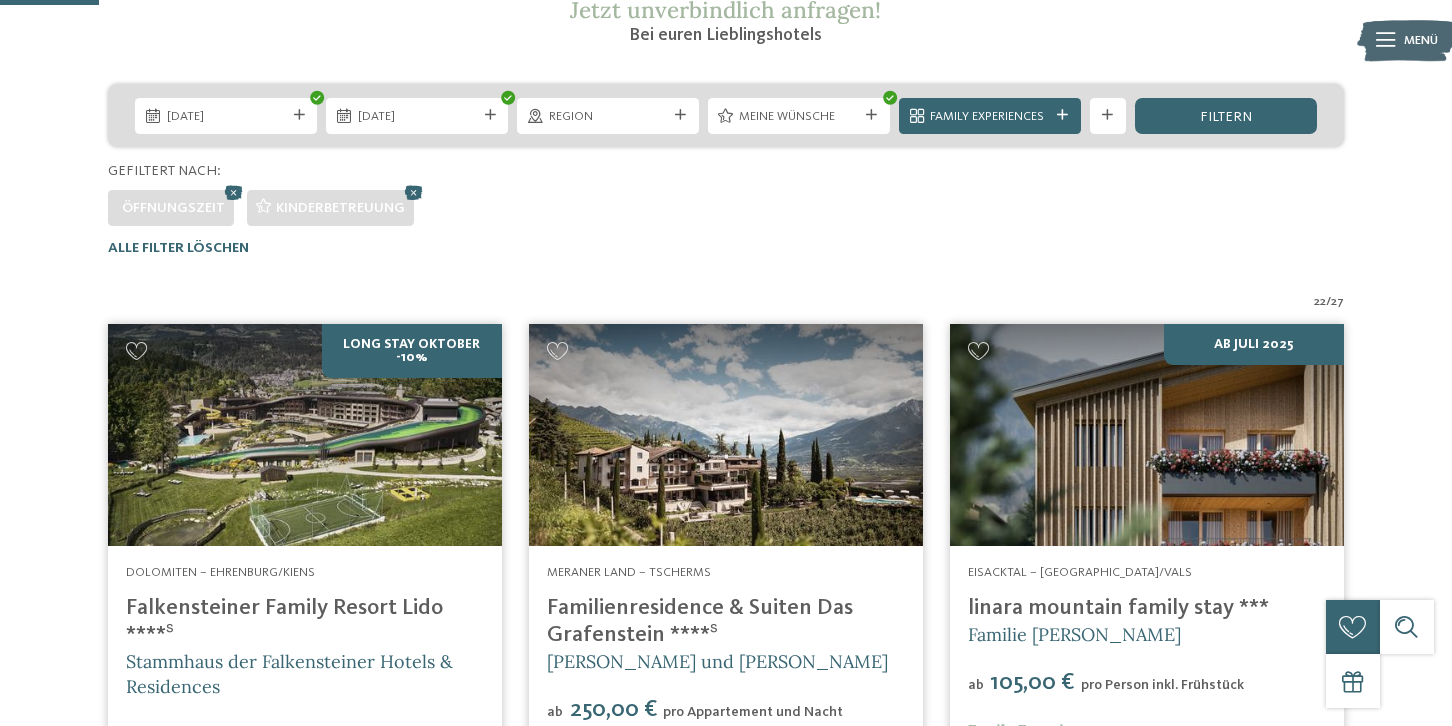 scroll, scrollTop: 579, scrollLeft: 0, axis: vertical 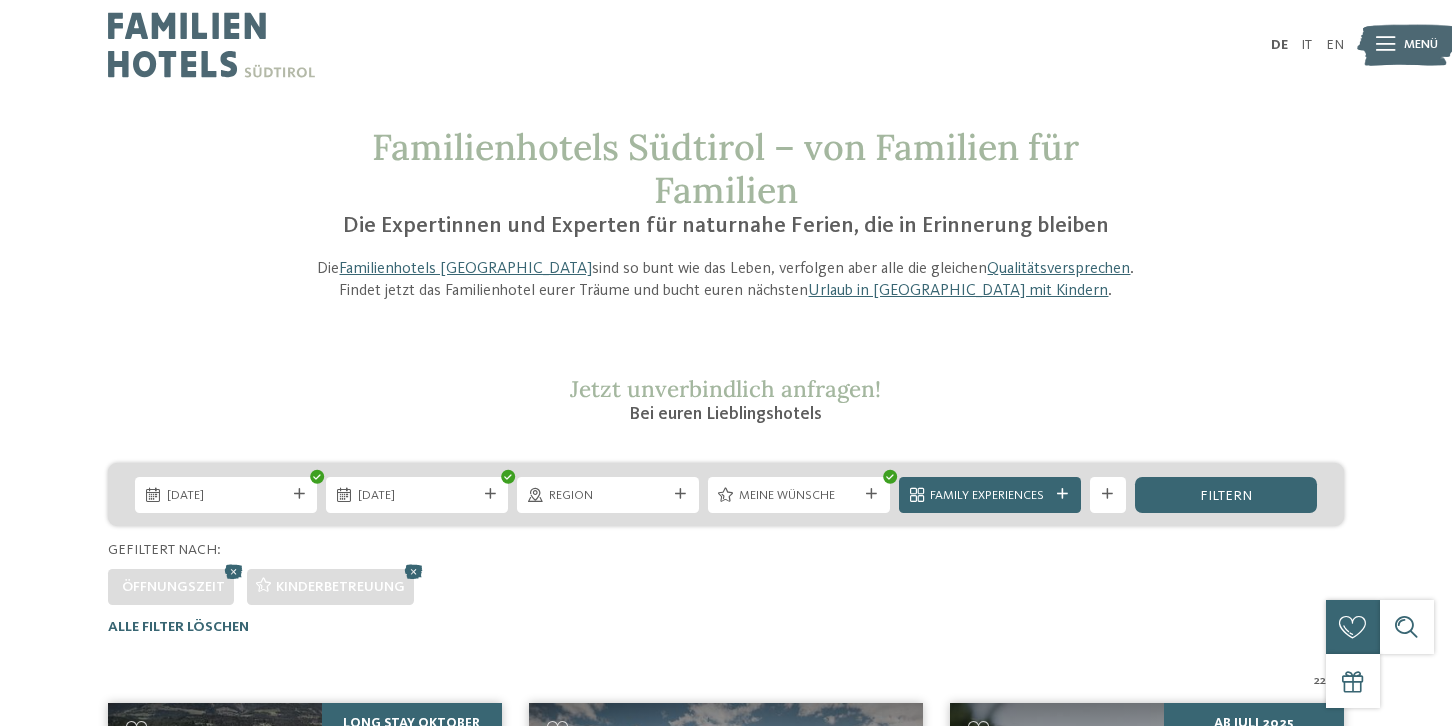 click on "09.08.2025
16.08.2025" at bounding box center [726, 494] 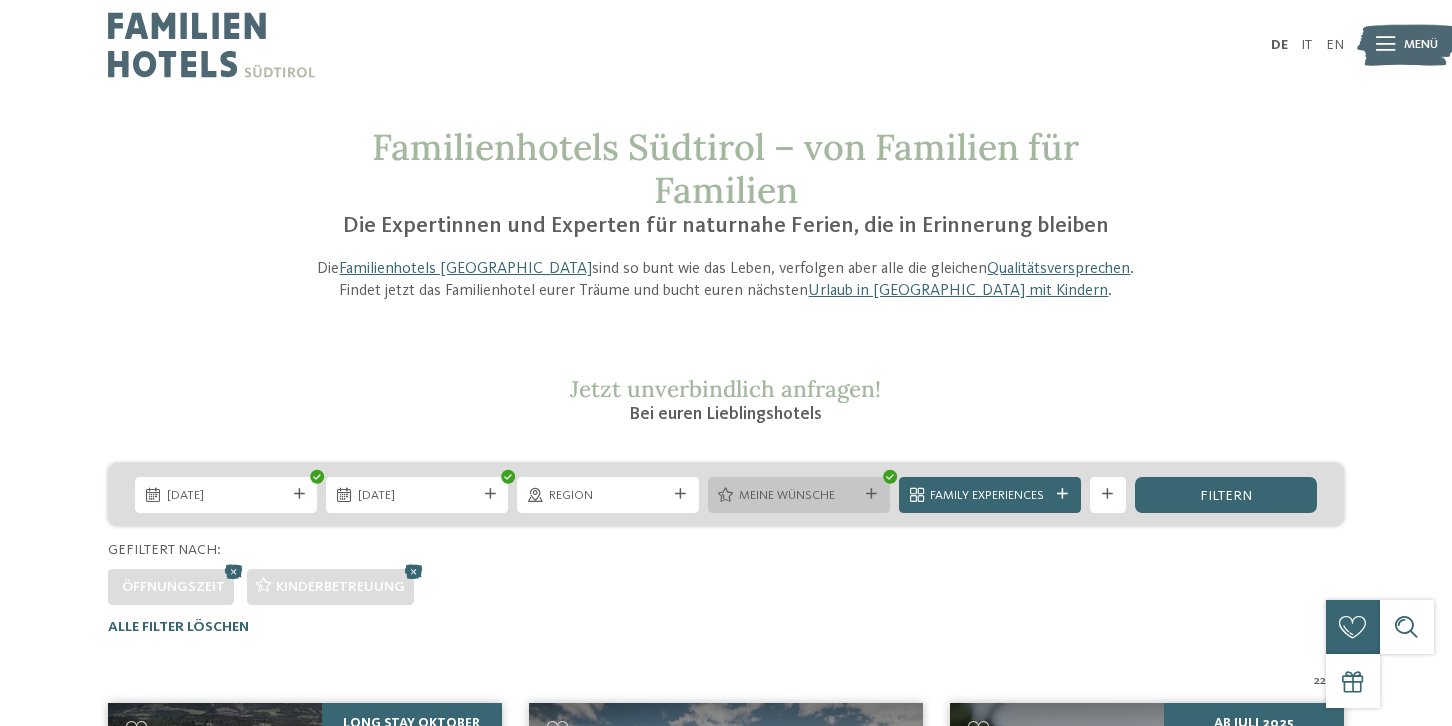 click on "Meine Wünsche" at bounding box center (799, 495) 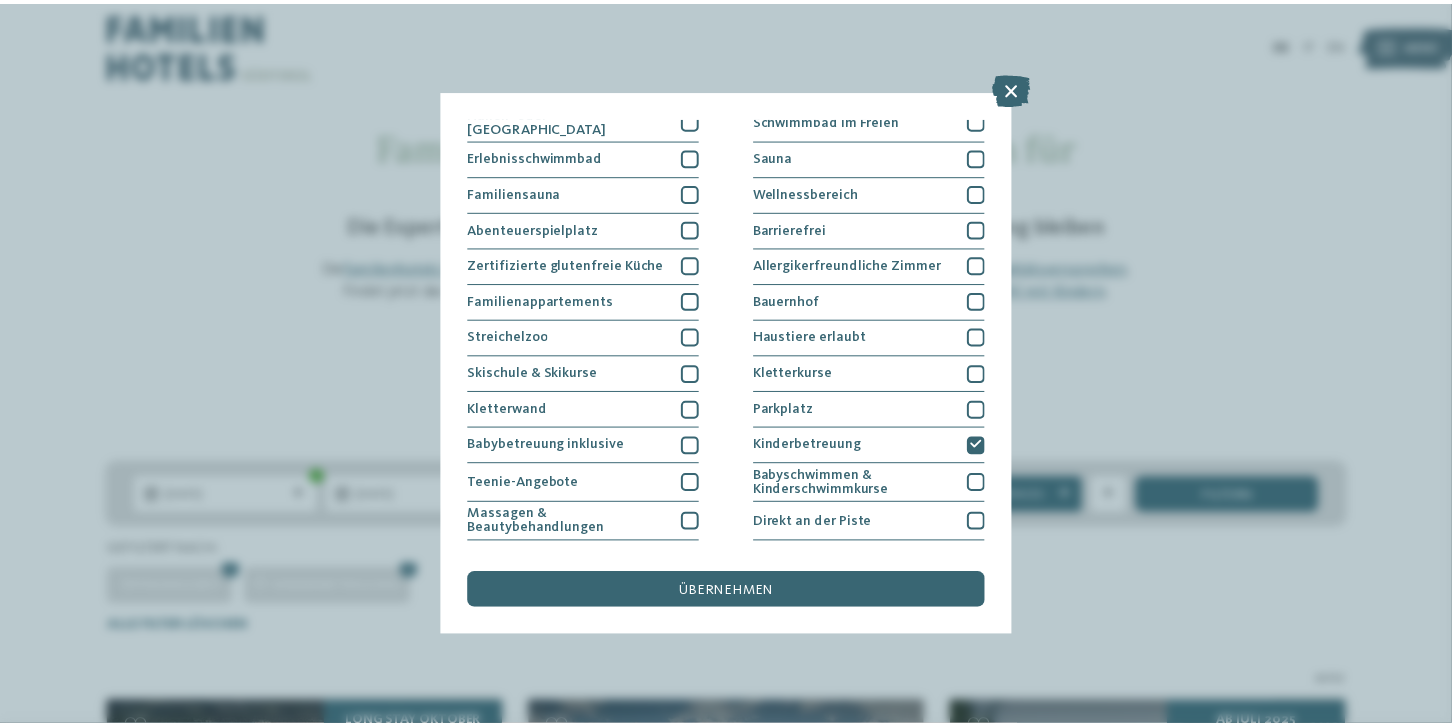 scroll, scrollTop: 0, scrollLeft: 0, axis: both 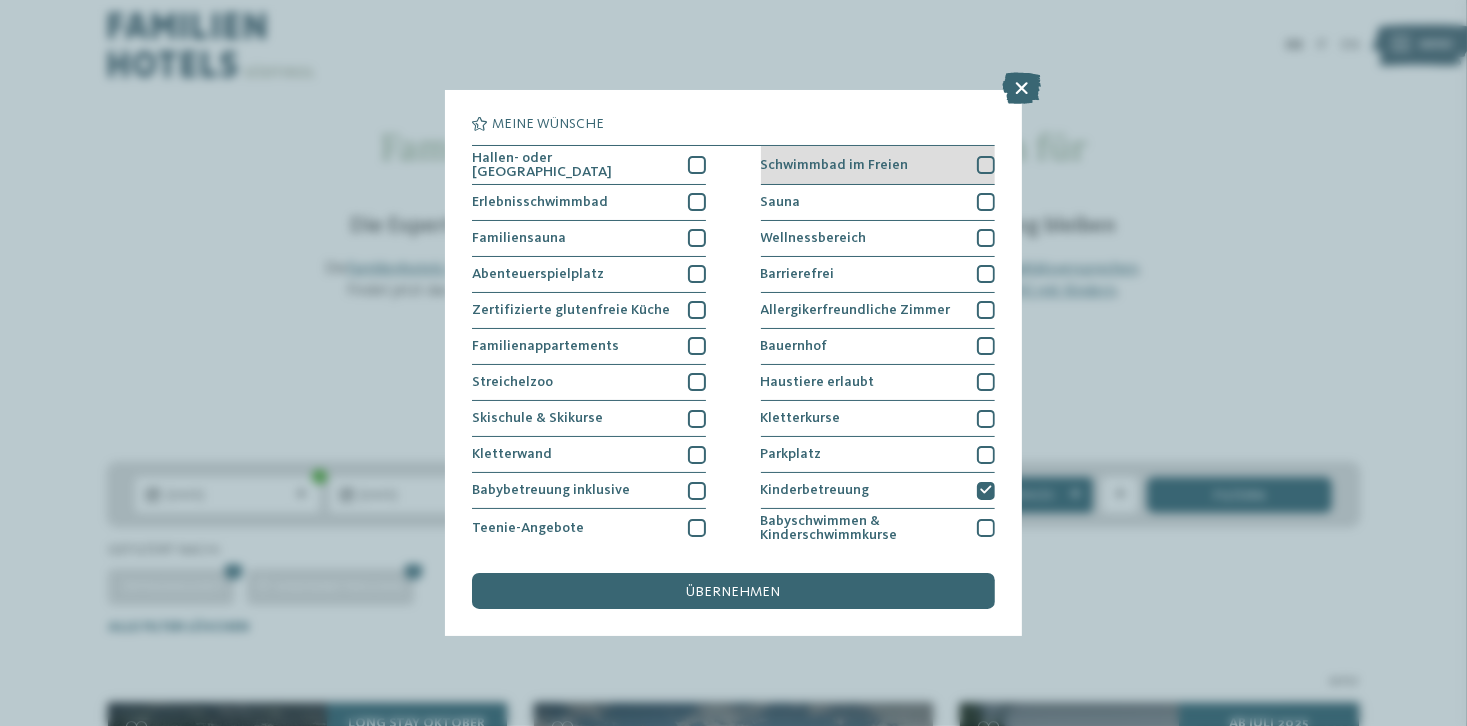 click at bounding box center [986, 165] 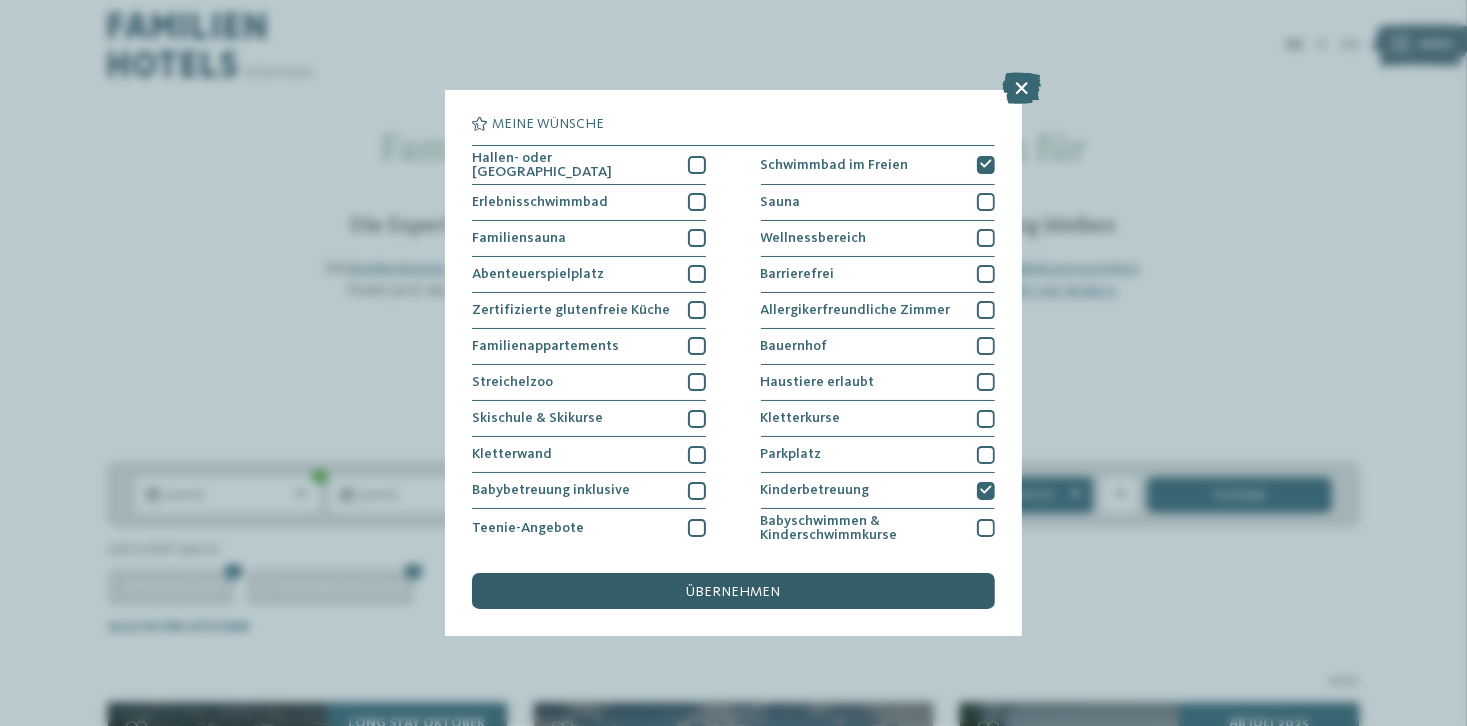 click on "übernehmen" at bounding box center [733, 591] 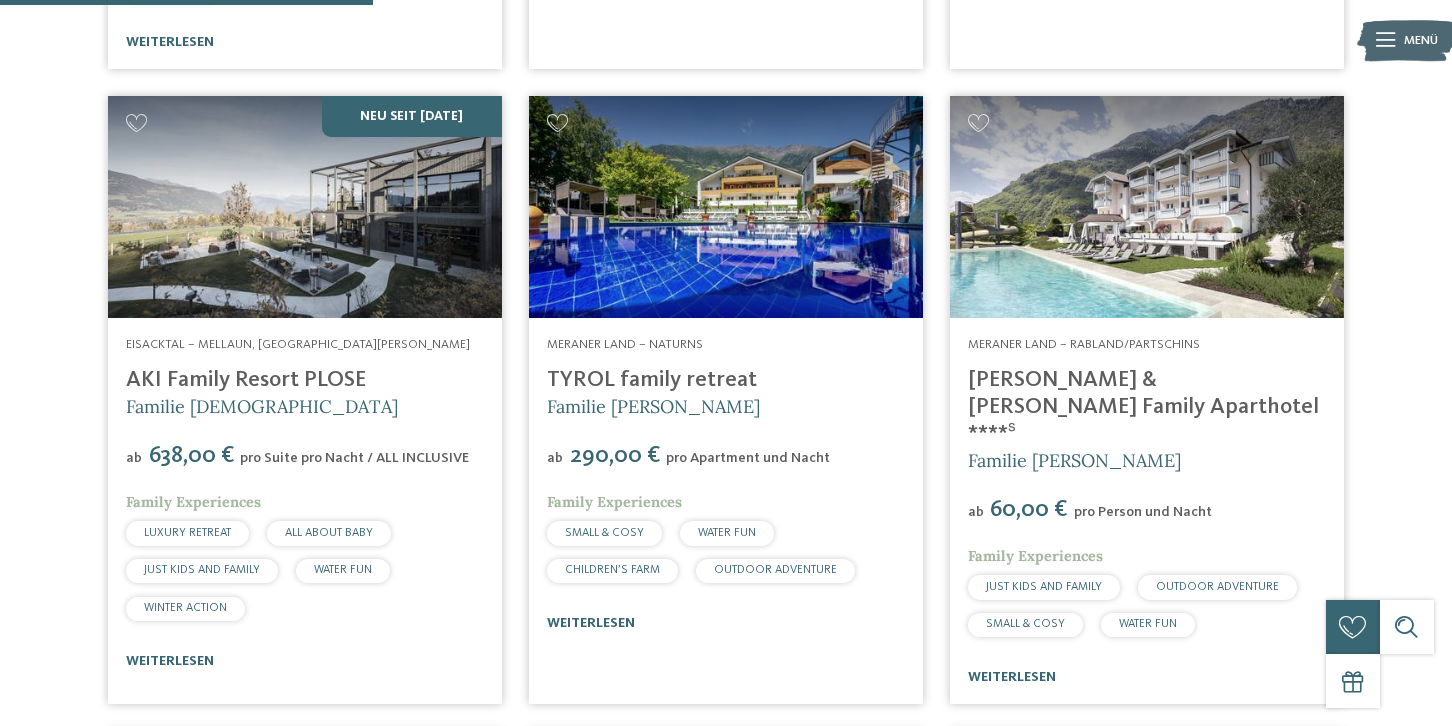 scroll, scrollTop: 1279, scrollLeft: 0, axis: vertical 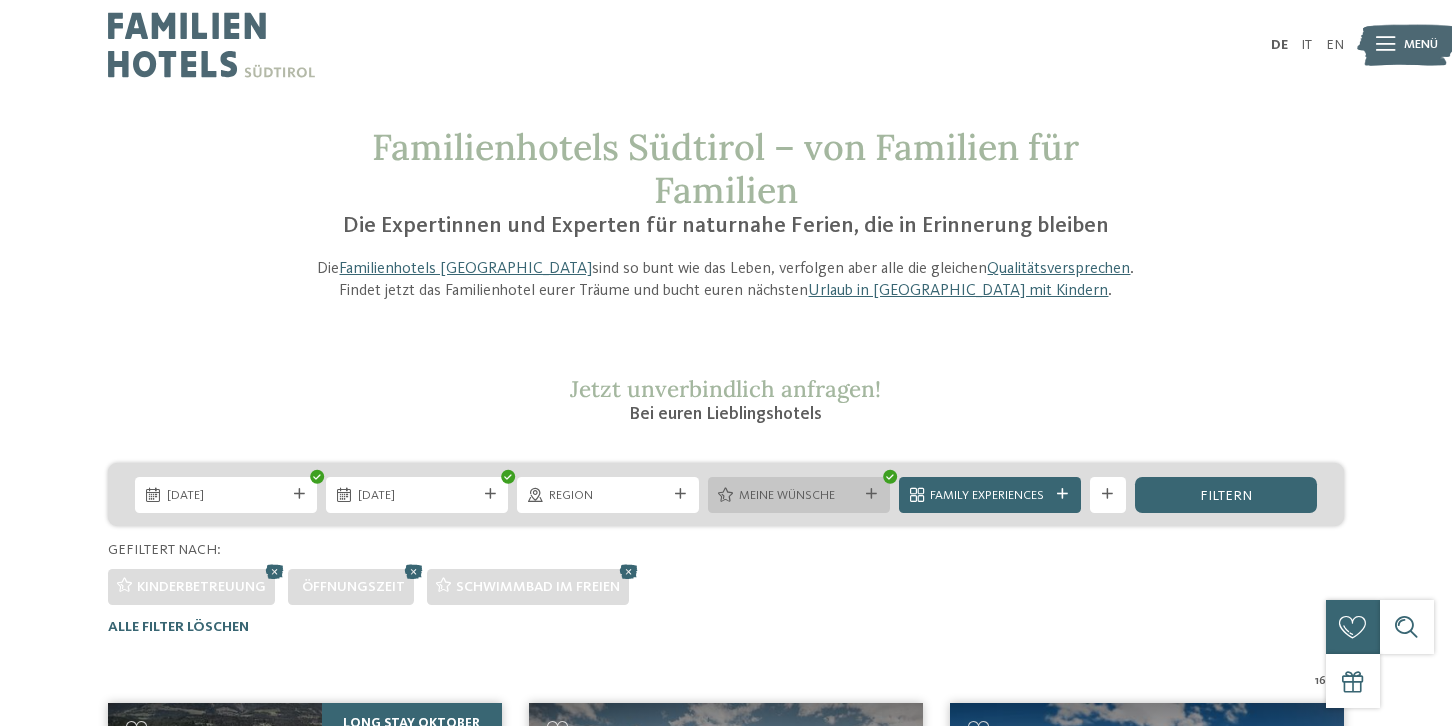 click on "Meine Wünsche" at bounding box center [799, 495] 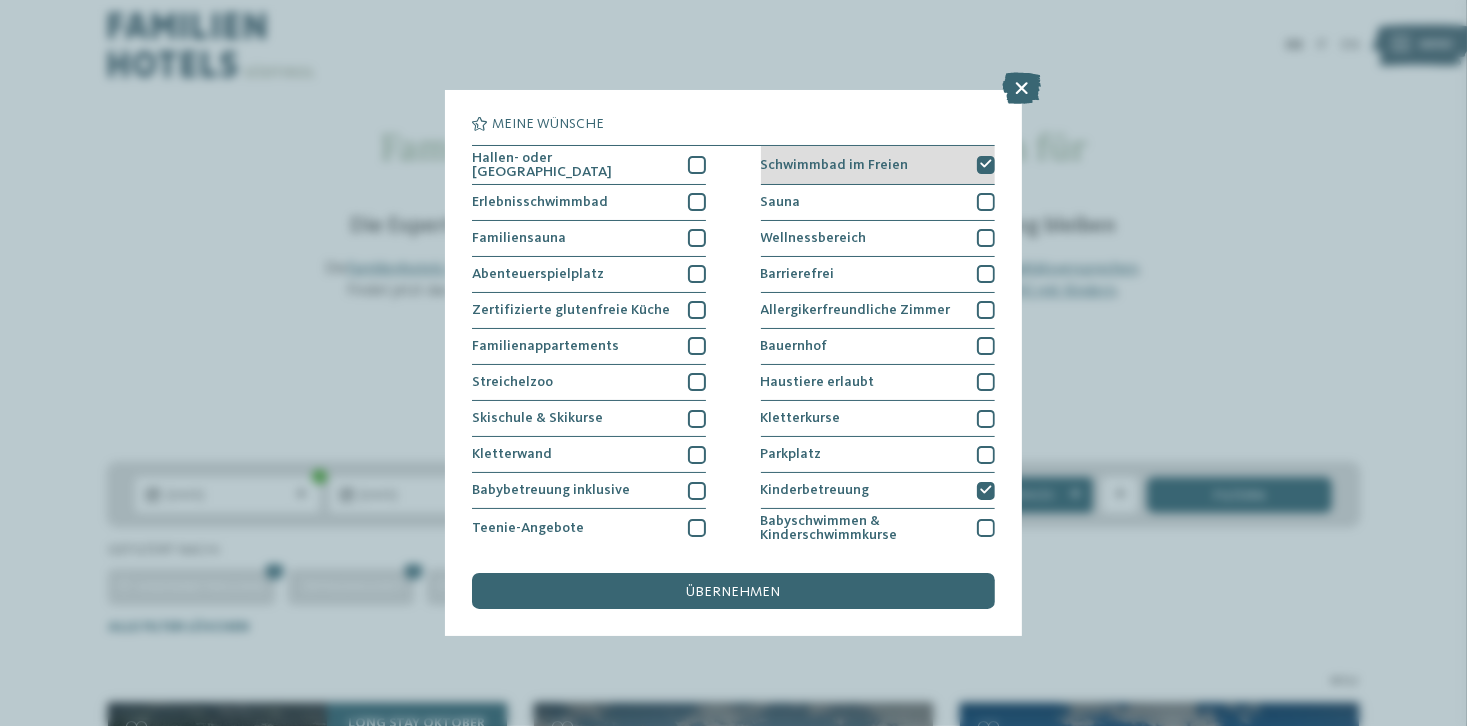 click at bounding box center (986, 164) 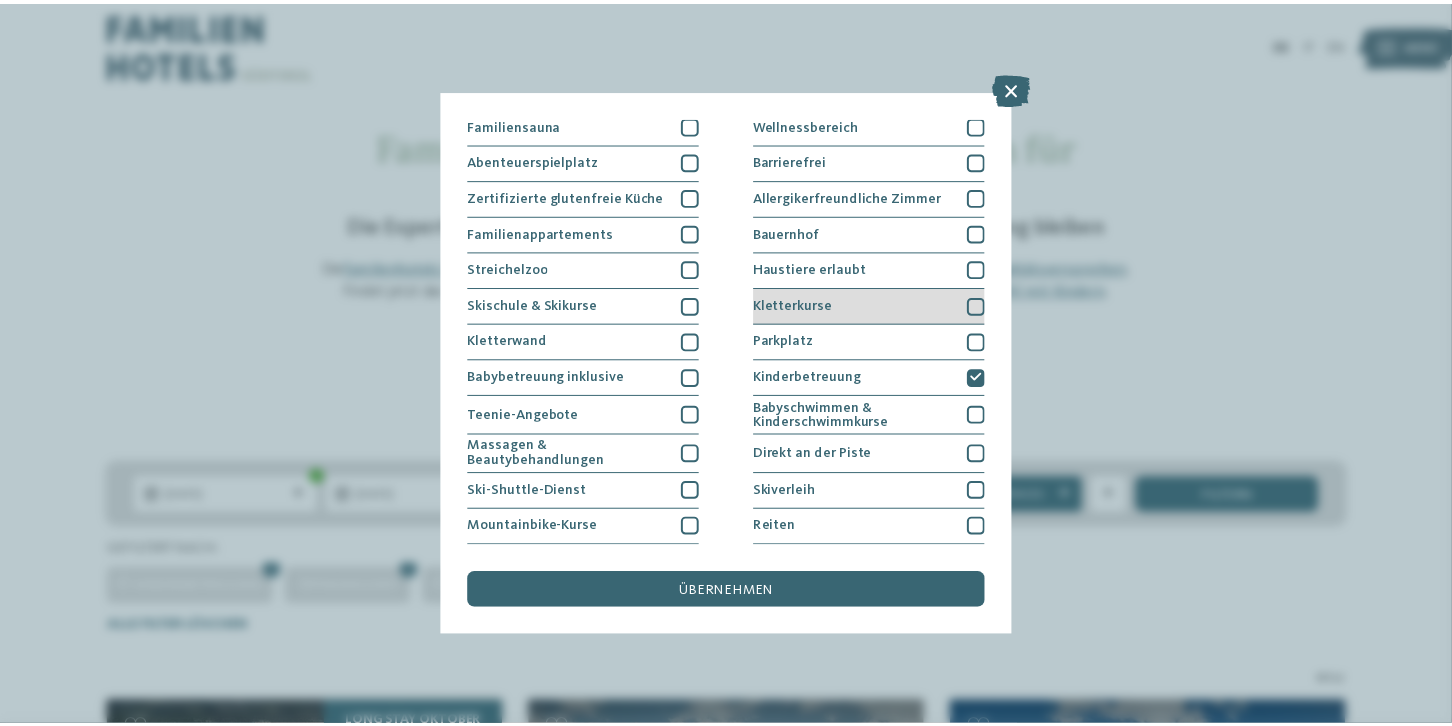 scroll, scrollTop: 216, scrollLeft: 0, axis: vertical 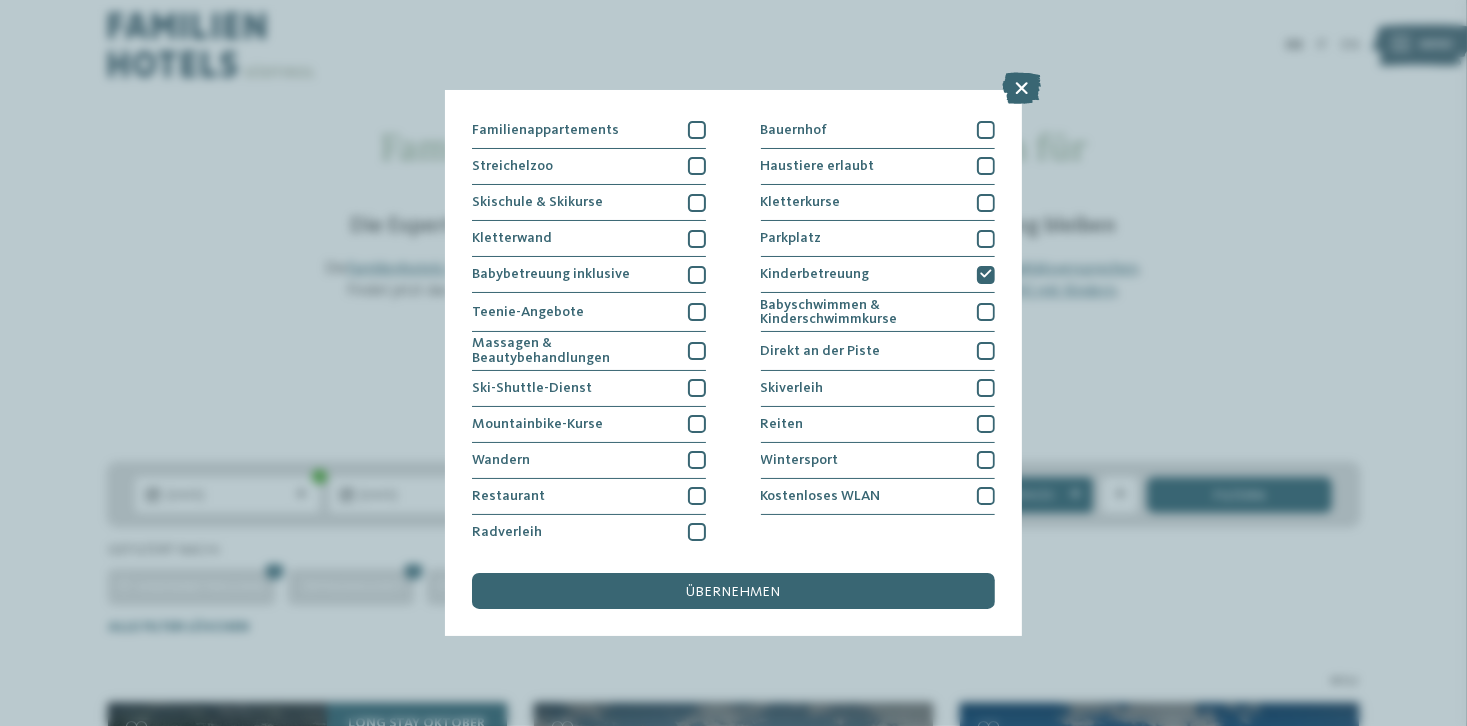 click on "Meine Wünsche
Hallen- oder Schleusenbad
Schwimmbad im Freien" at bounding box center (733, 363) 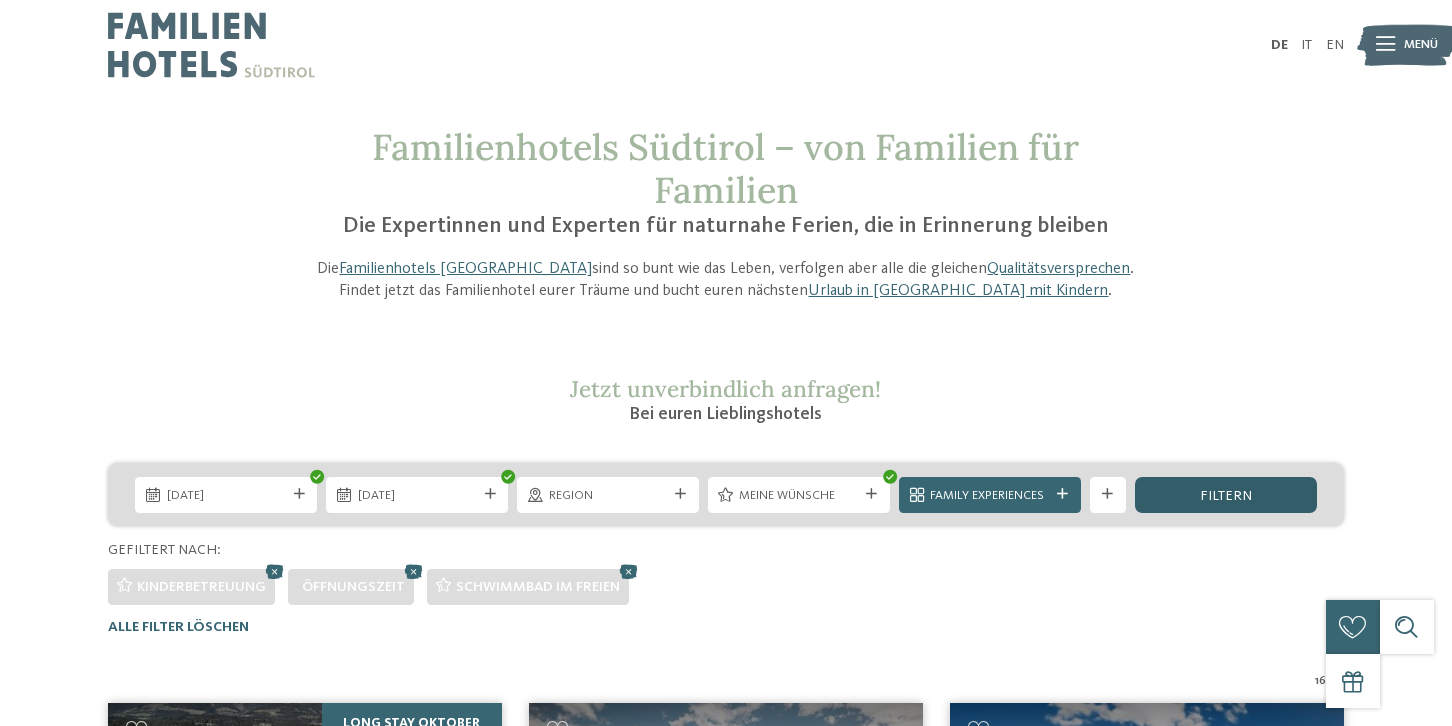 click on "filtern" at bounding box center [1226, 495] 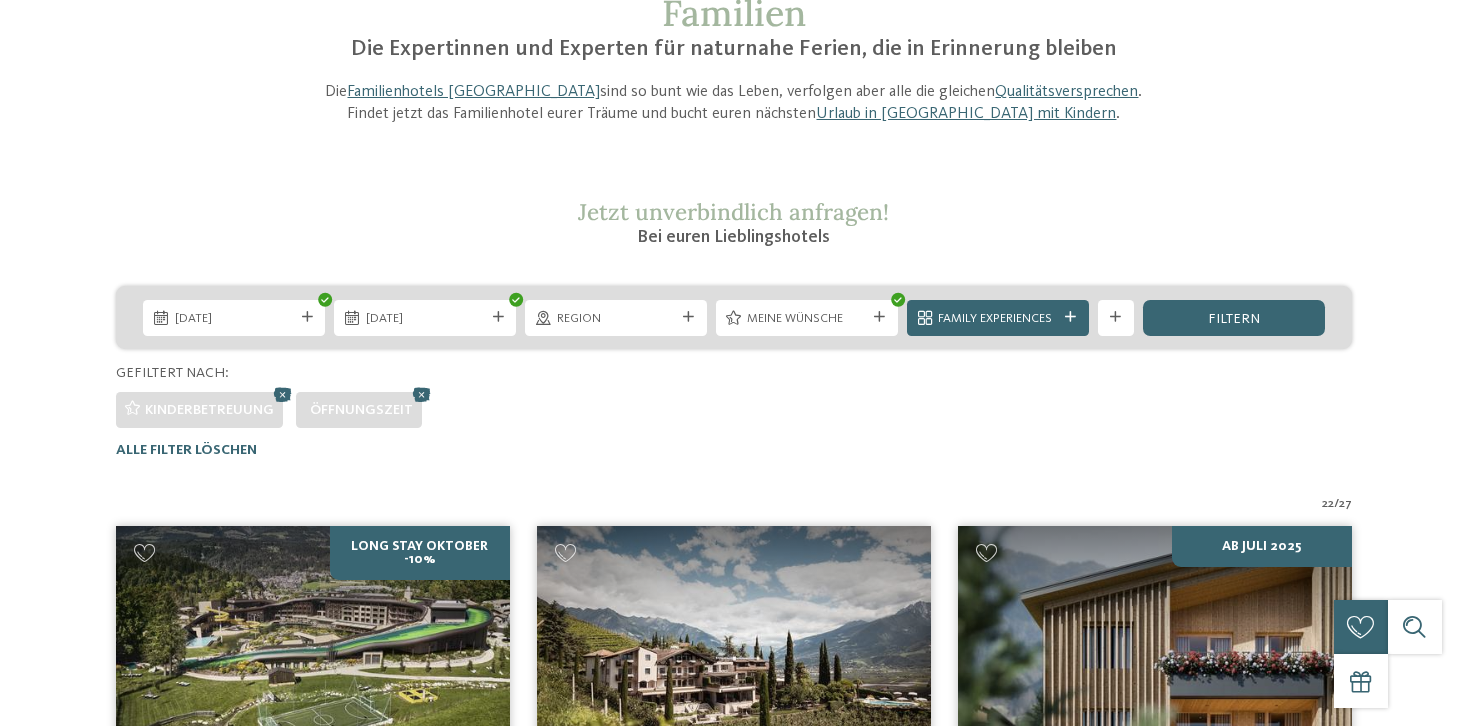 scroll, scrollTop: 0, scrollLeft: 0, axis: both 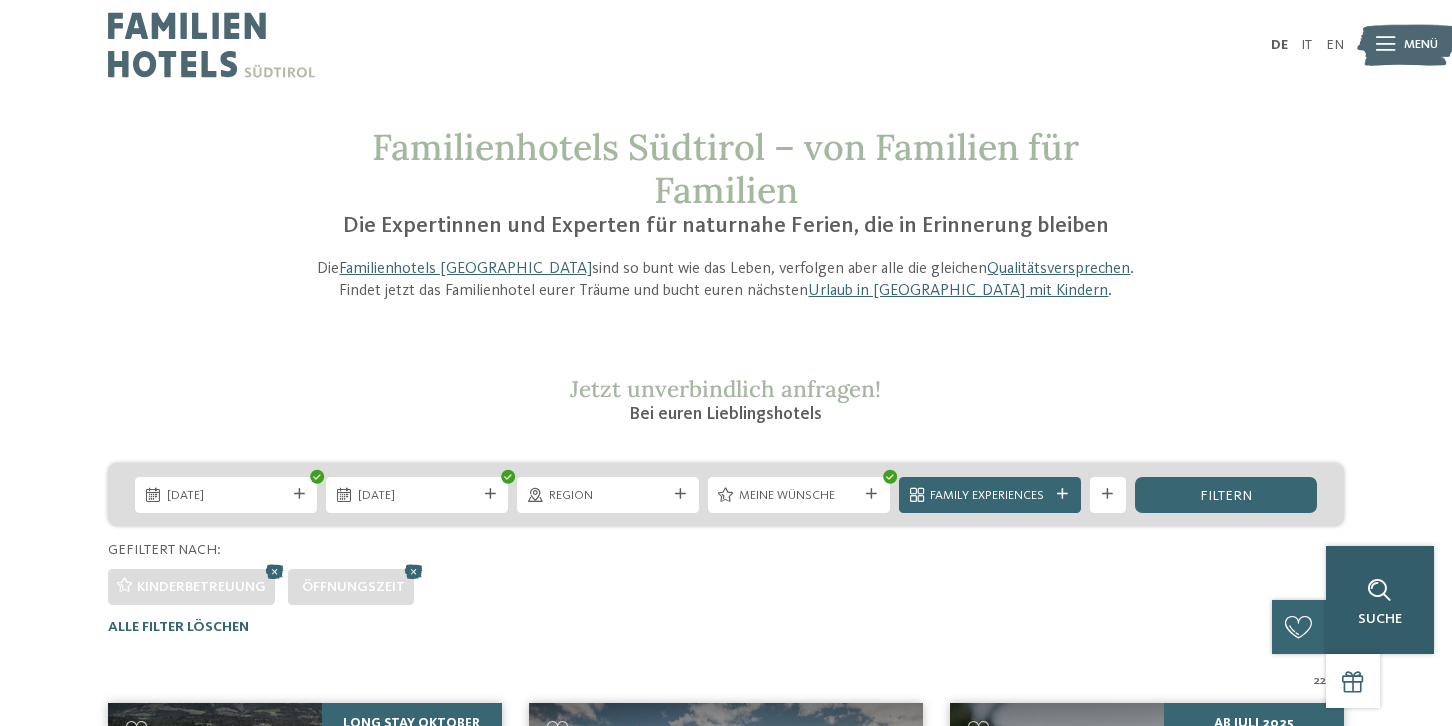 click on "Suche" at bounding box center (1380, 600) 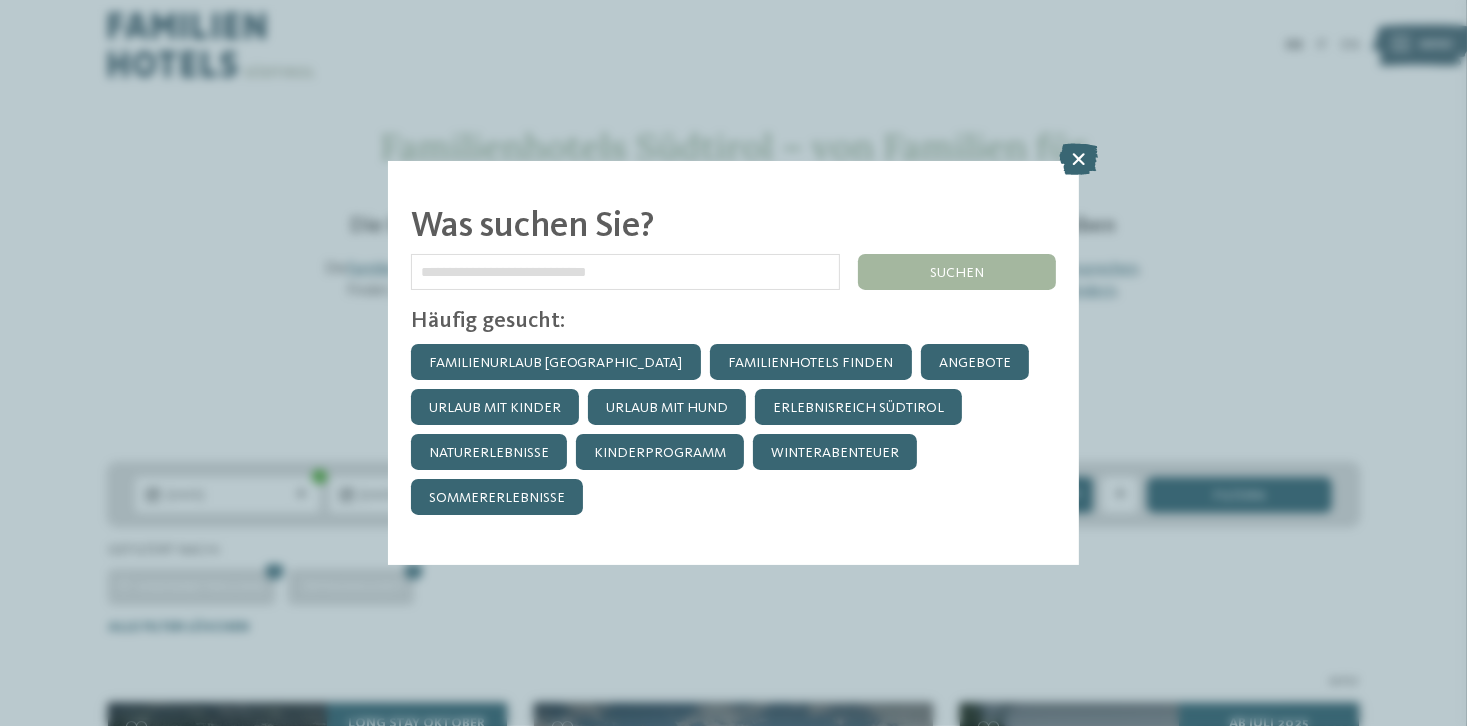 click at bounding box center [626, 272] 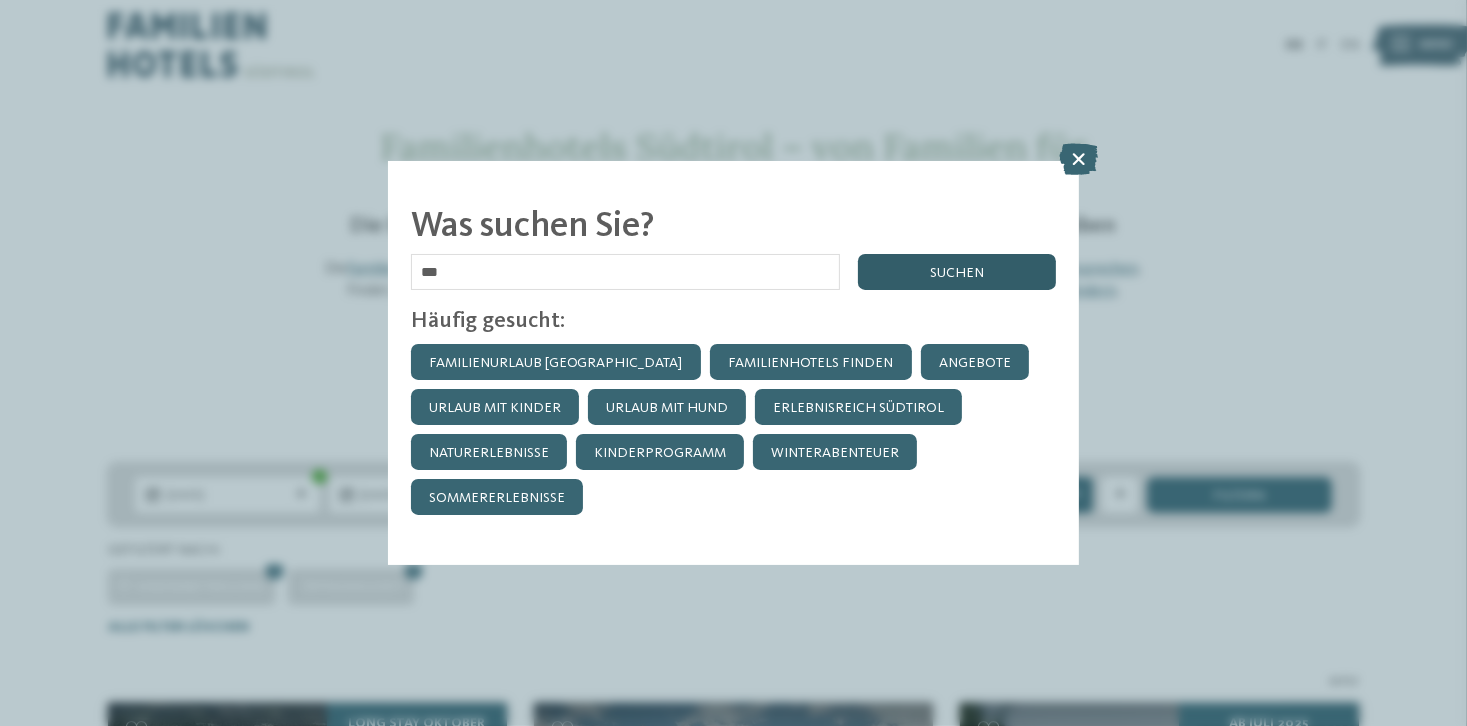 type on "***" 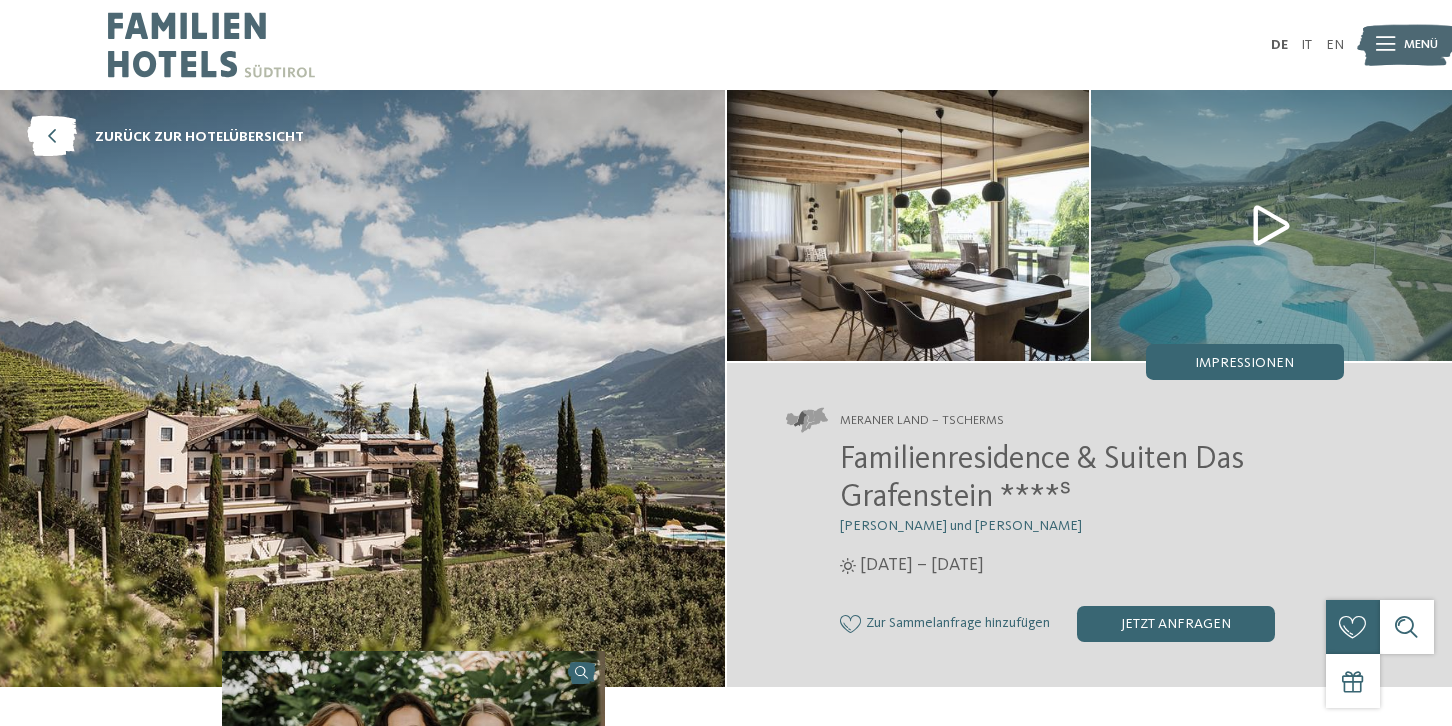 scroll, scrollTop: 0, scrollLeft: 0, axis: both 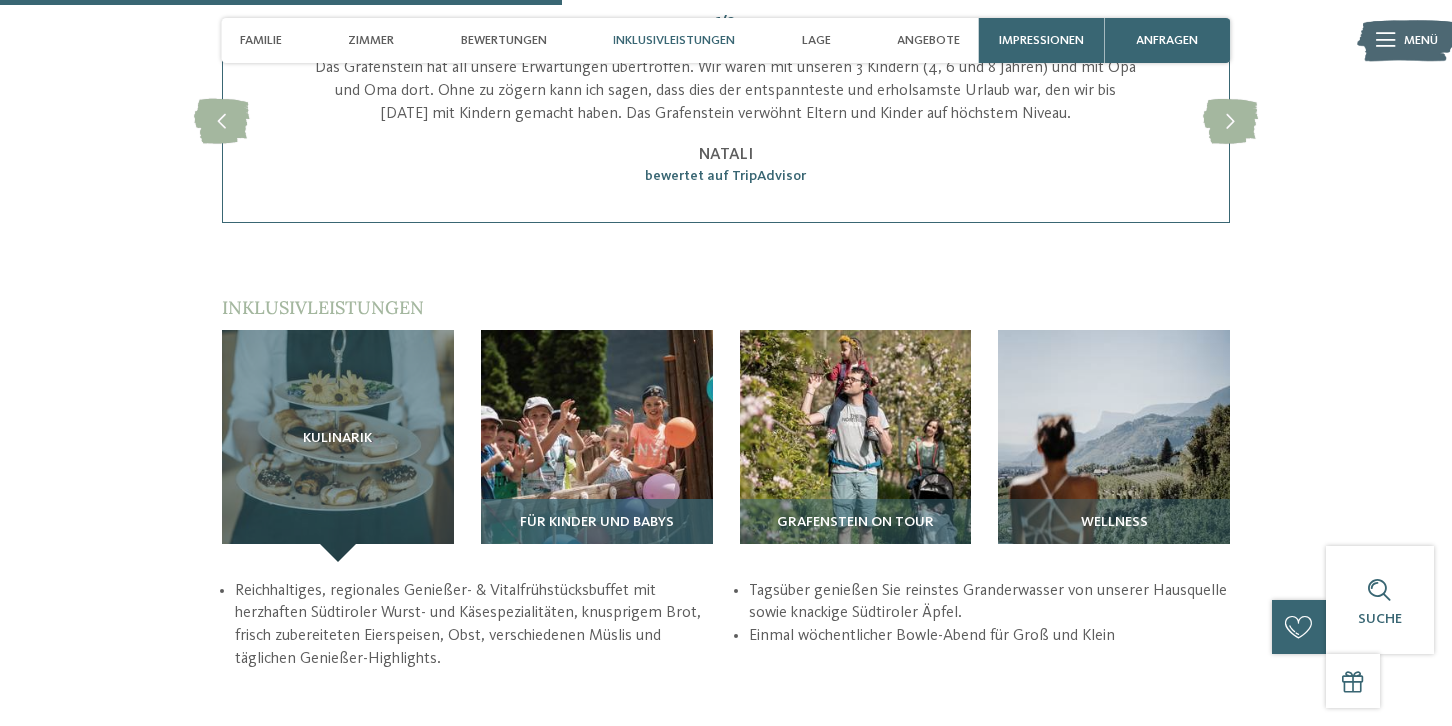 click at bounding box center (597, 446) 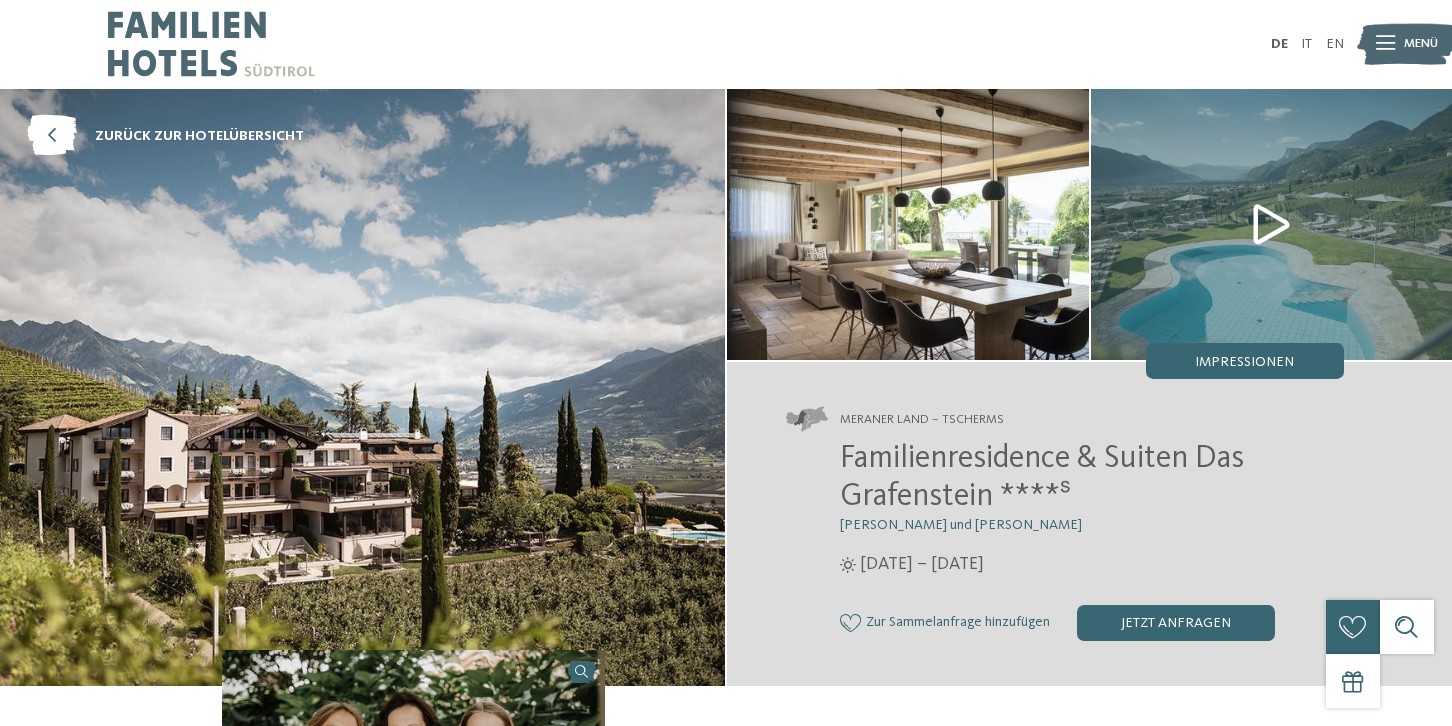scroll, scrollTop: 0, scrollLeft: 0, axis: both 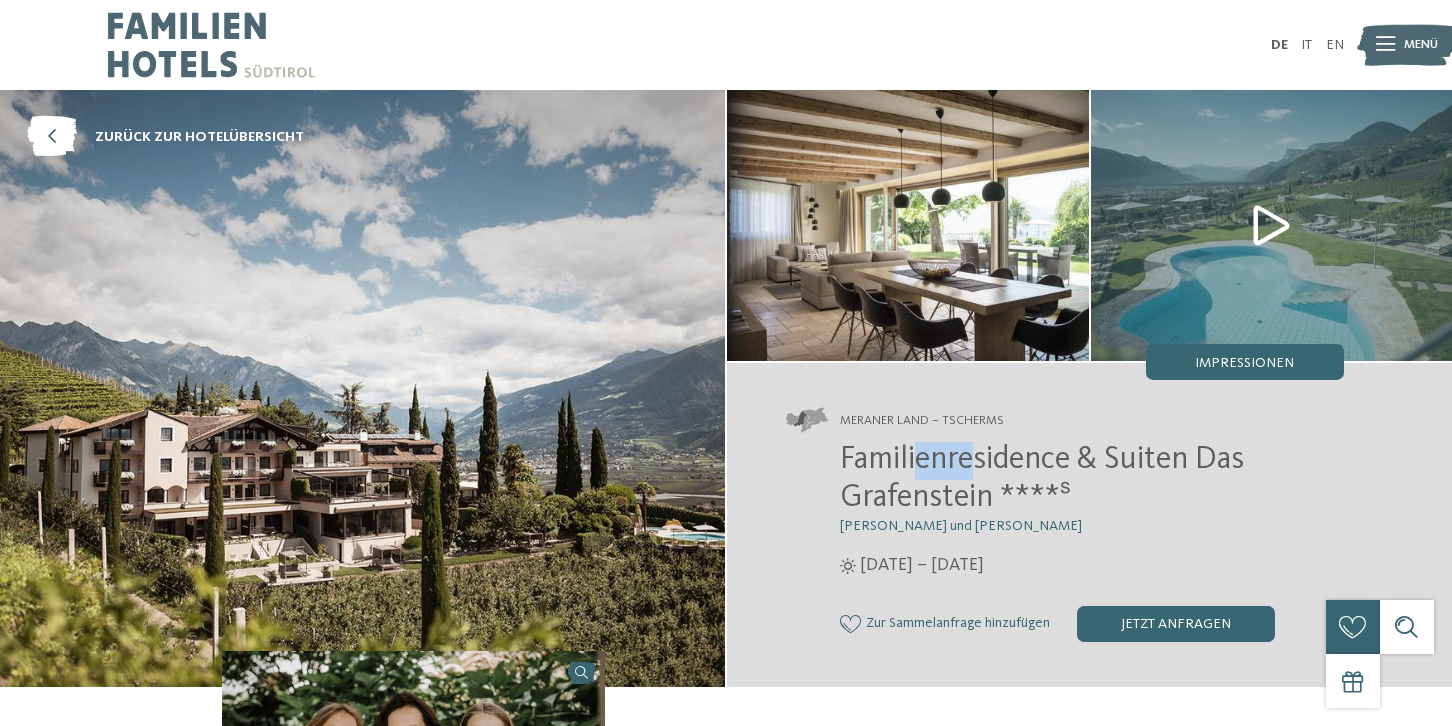 drag, startPoint x: 970, startPoint y: 466, endPoint x: 915, endPoint y: 465, distance: 55.00909 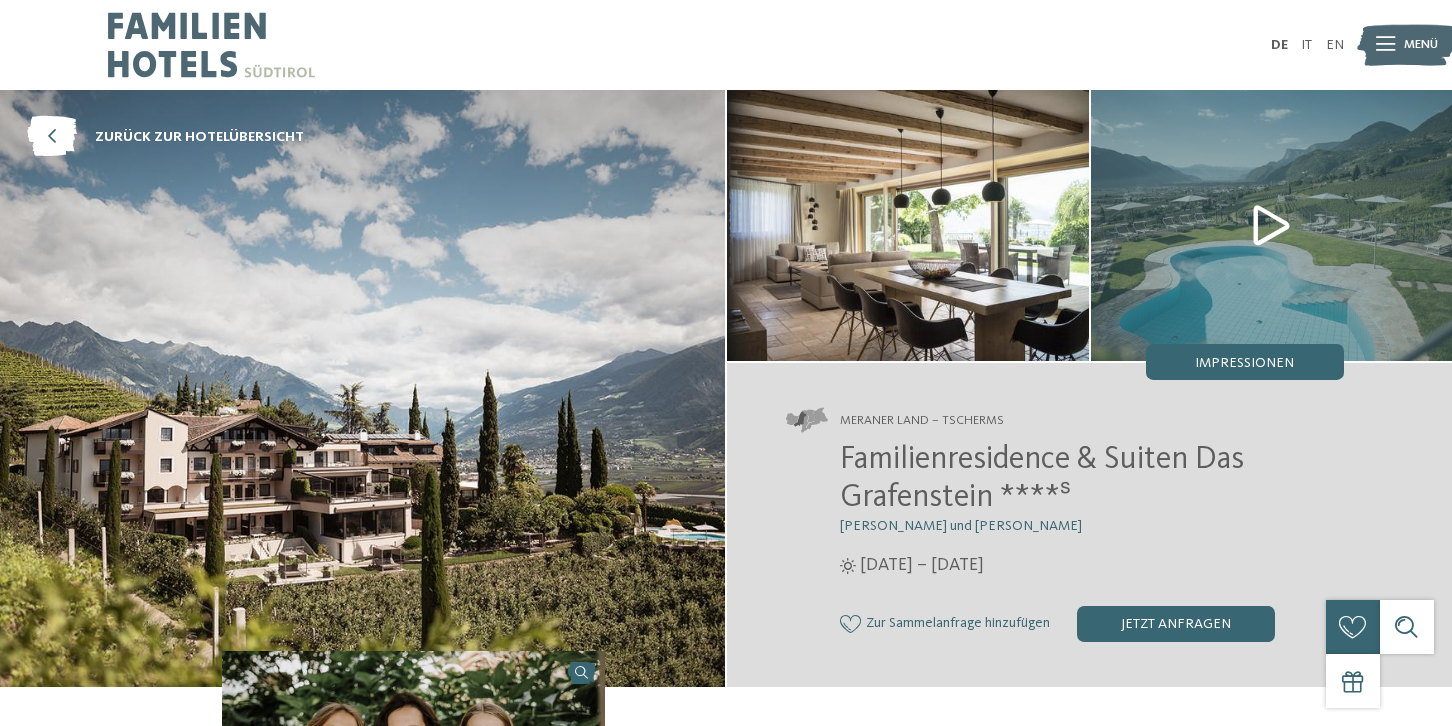 click on "Familienresidence & Suiten Das Grafenstein ****ˢ" at bounding box center (1042, 479) 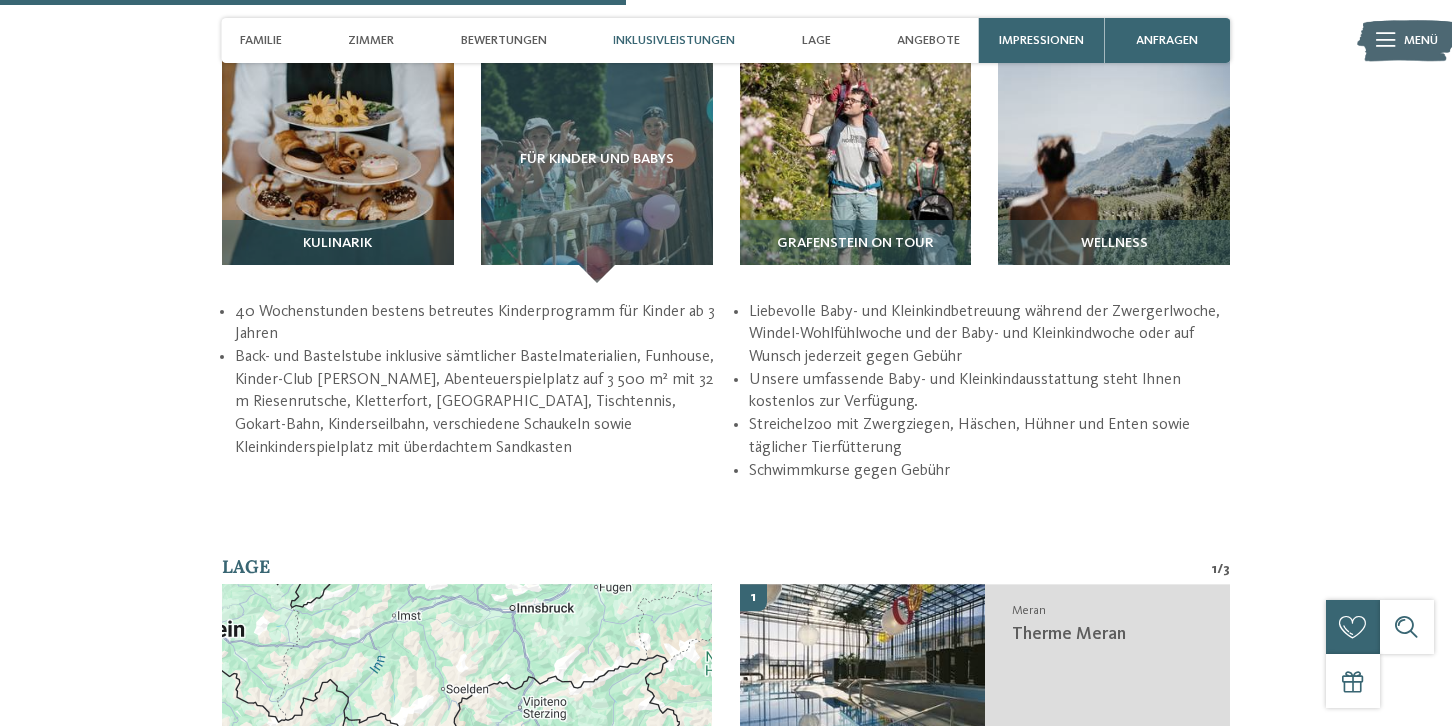 scroll, scrollTop: 1900, scrollLeft: 0, axis: vertical 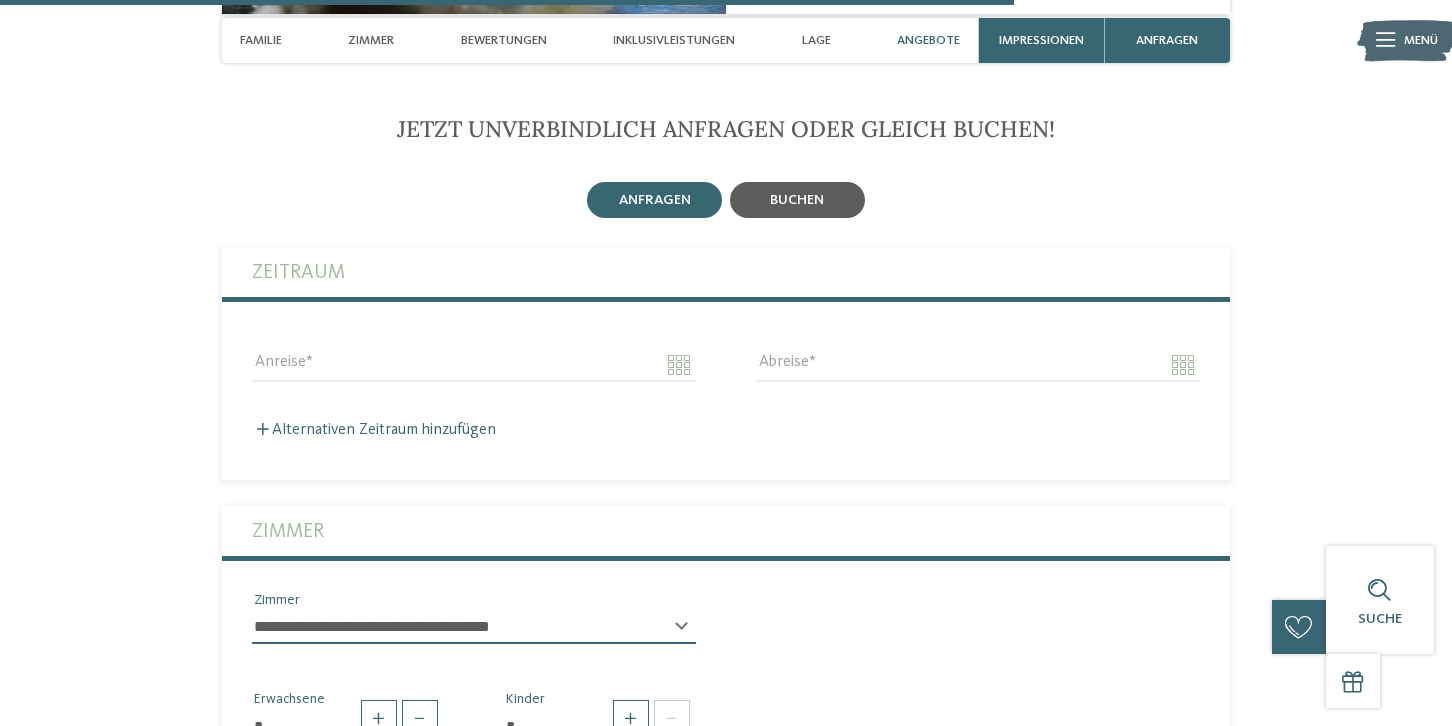 click on "buchen" at bounding box center [797, 200] 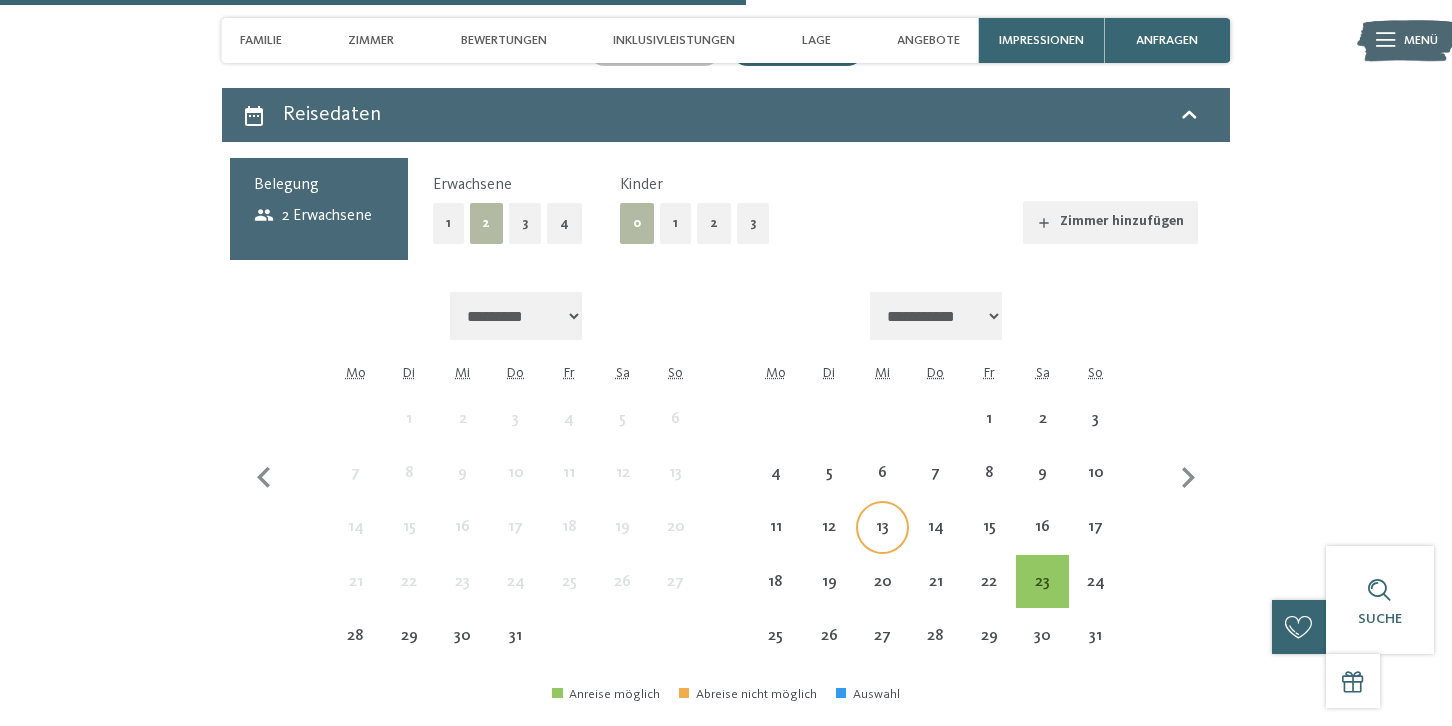 scroll, scrollTop: 4600, scrollLeft: 0, axis: vertical 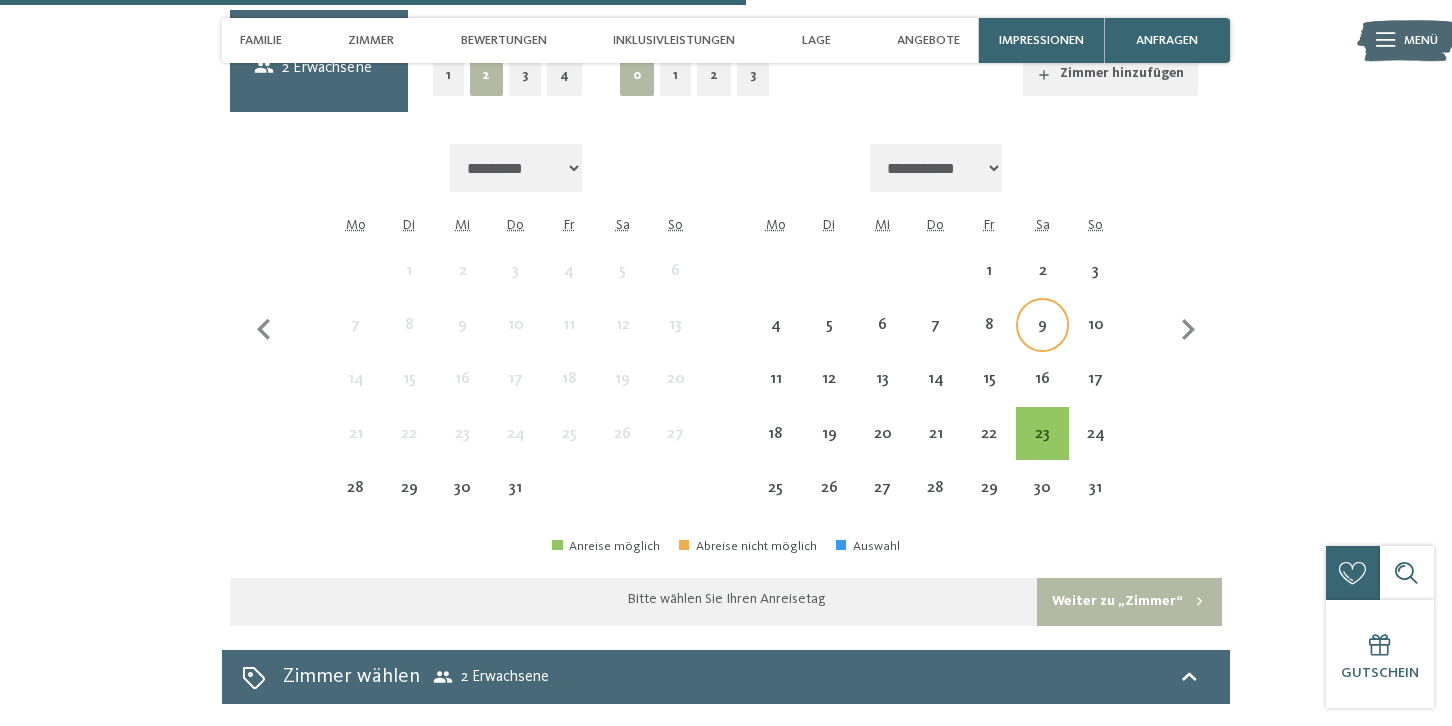 click on "9" at bounding box center (1042, 341) 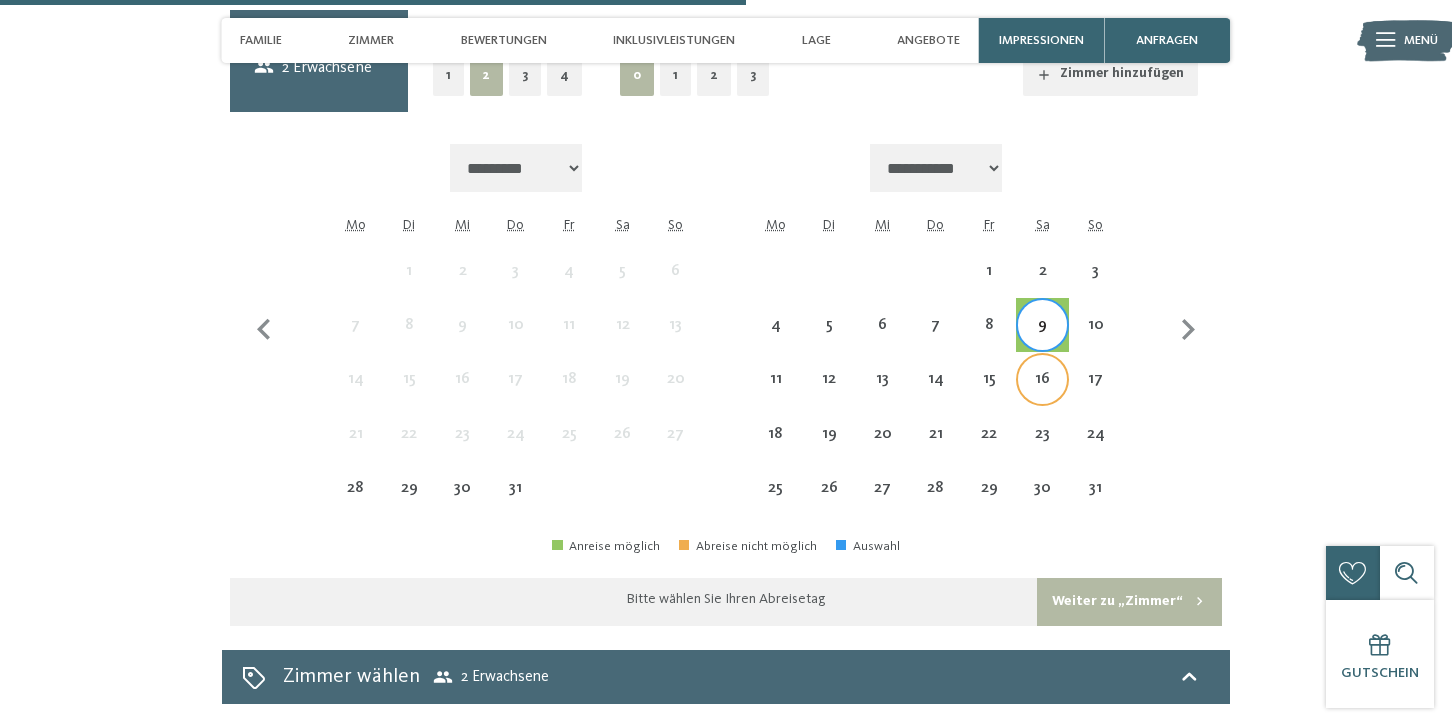 click on "16" at bounding box center [1042, 395] 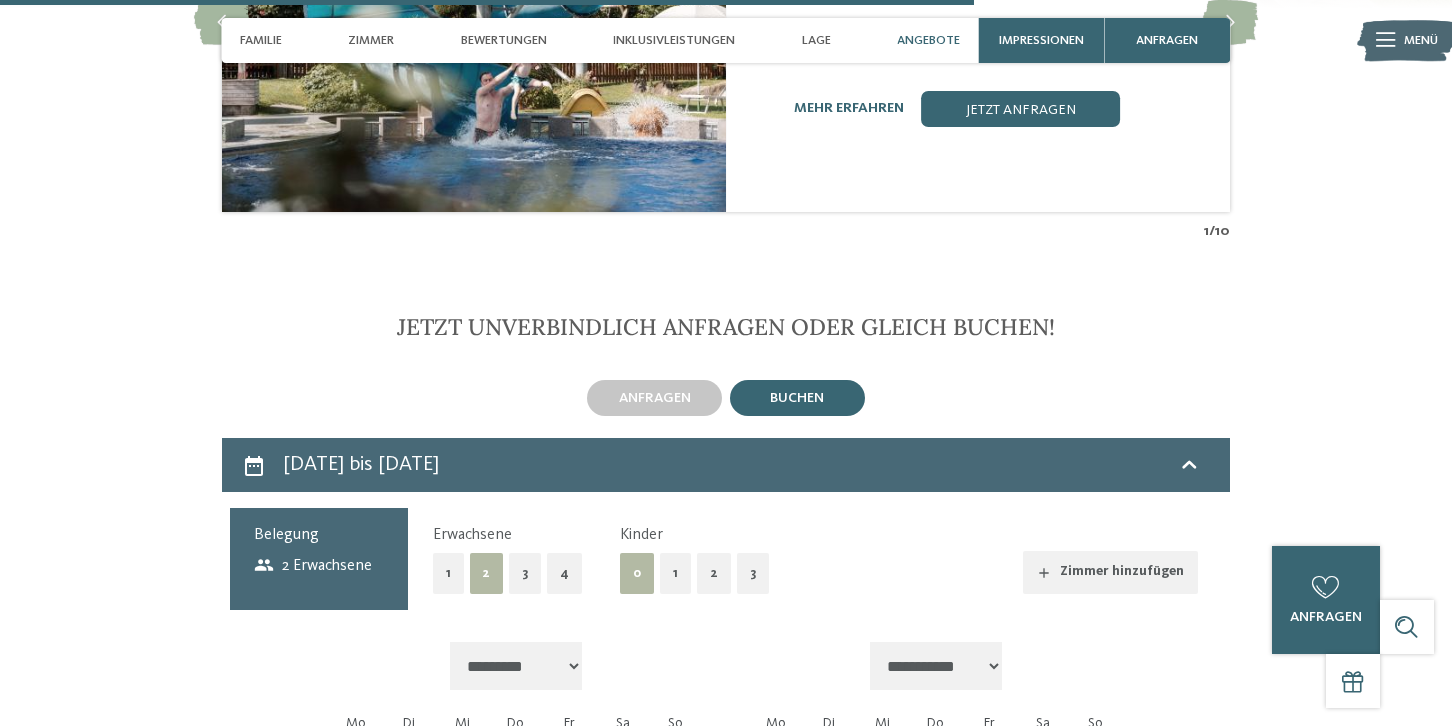scroll, scrollTop: 4100, scrollLeft: 0, axis: vertical 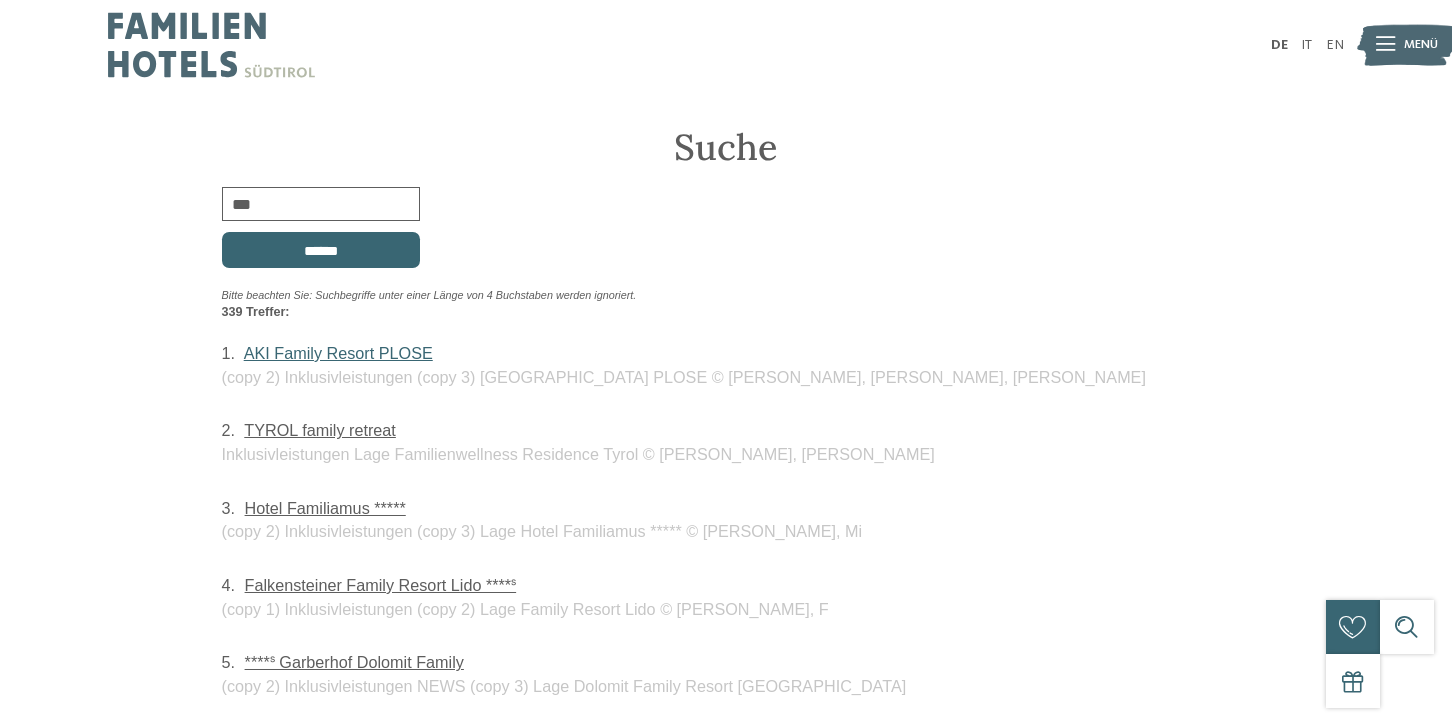 click on "AKI Family Resort PLOSE" at bounding box center (338, 353) 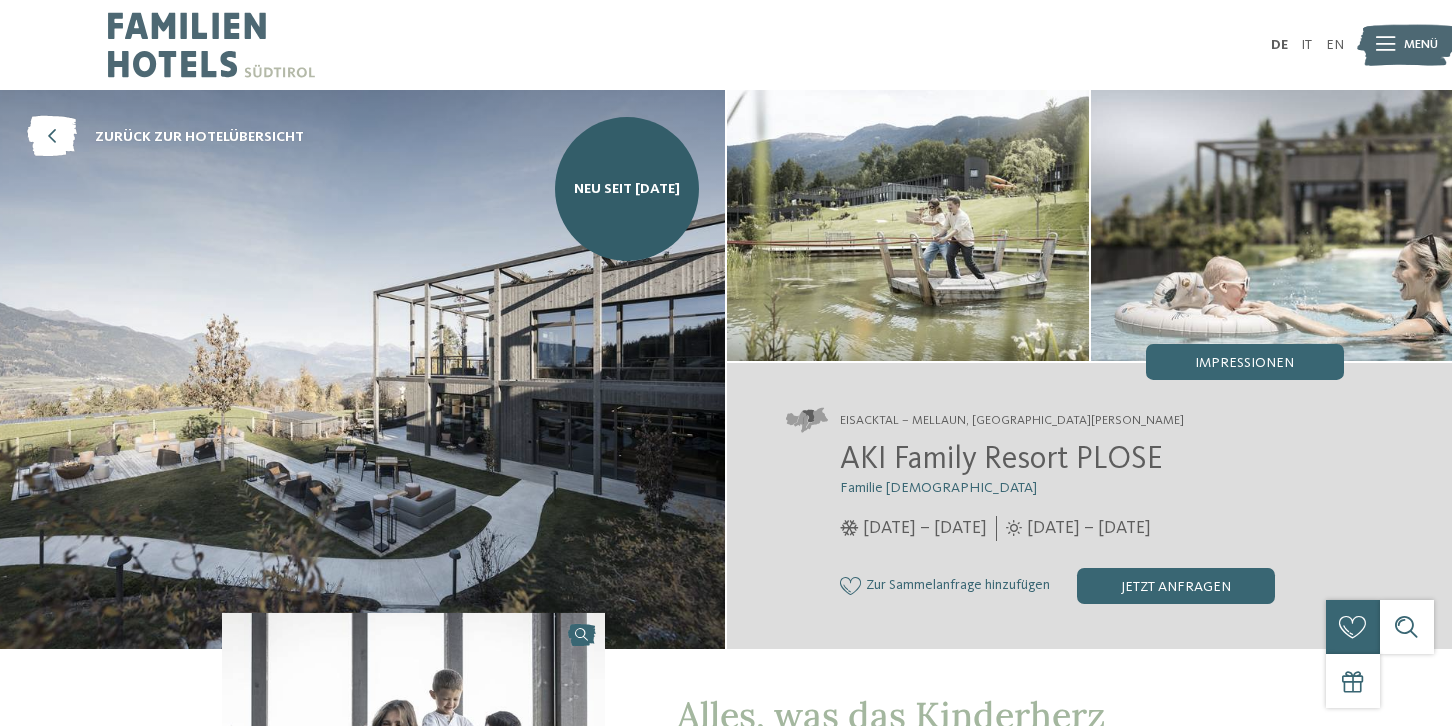 scroll, scrollTop: 0, scrollLeft: 0, axis: both 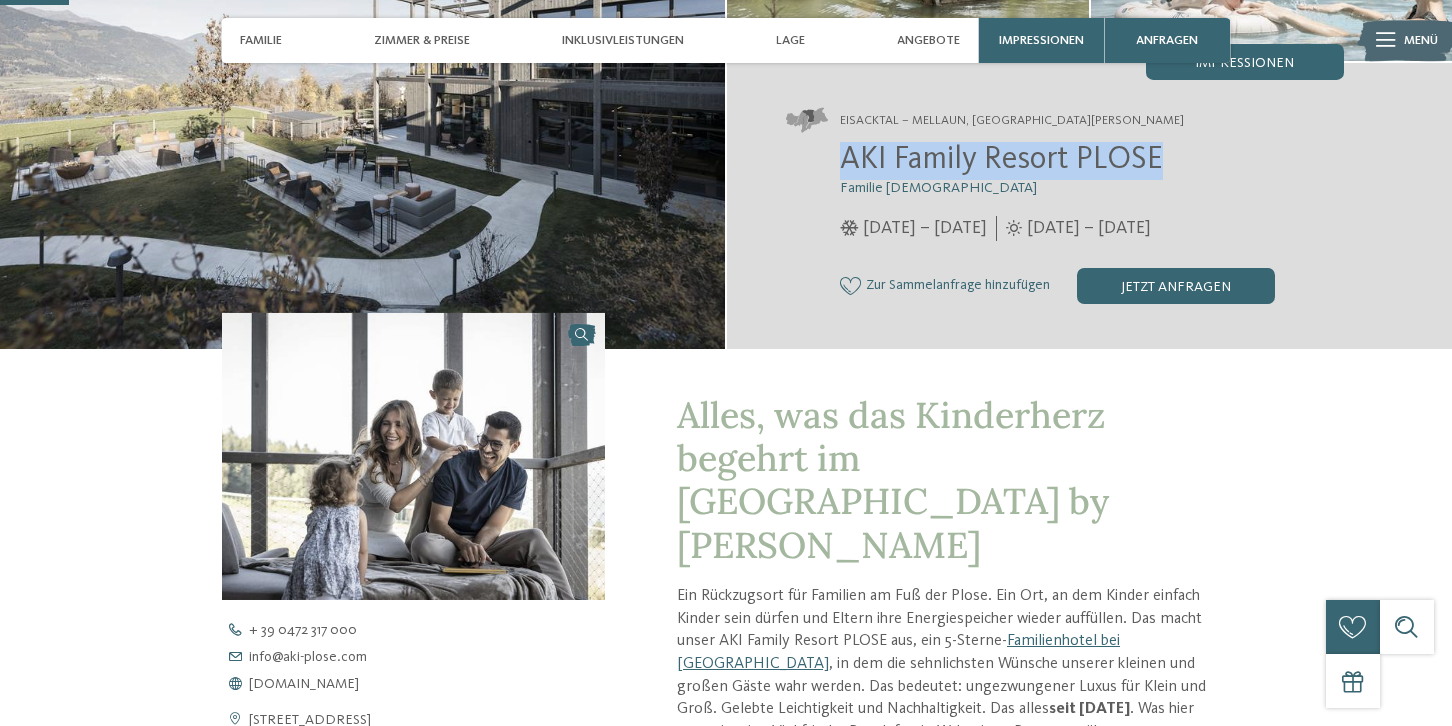 drag, startPoint x: 865, startPoint y: 157, endPoint x: 1158, endPoint y: 155, distance: 293.00684 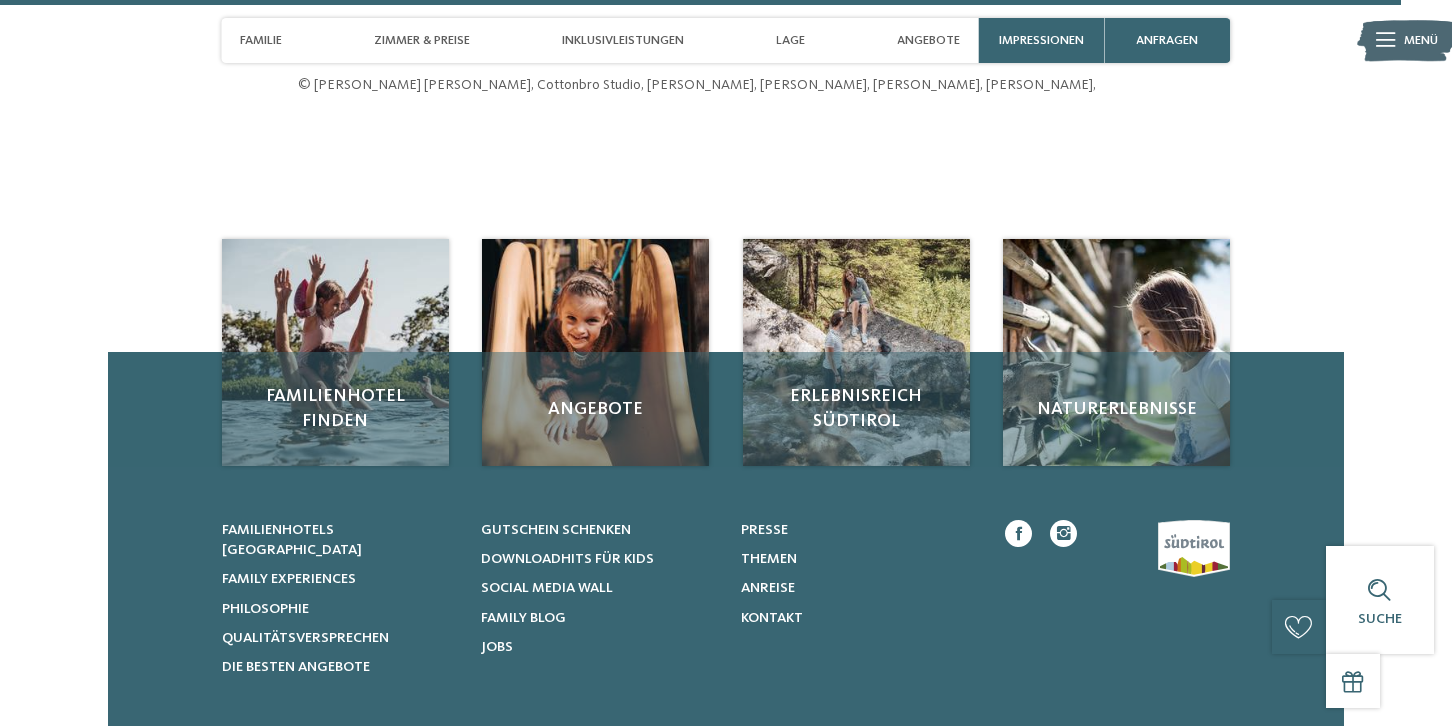 scroll, scrollTop: 6200, scrollLeft: 0, axis: vertical 